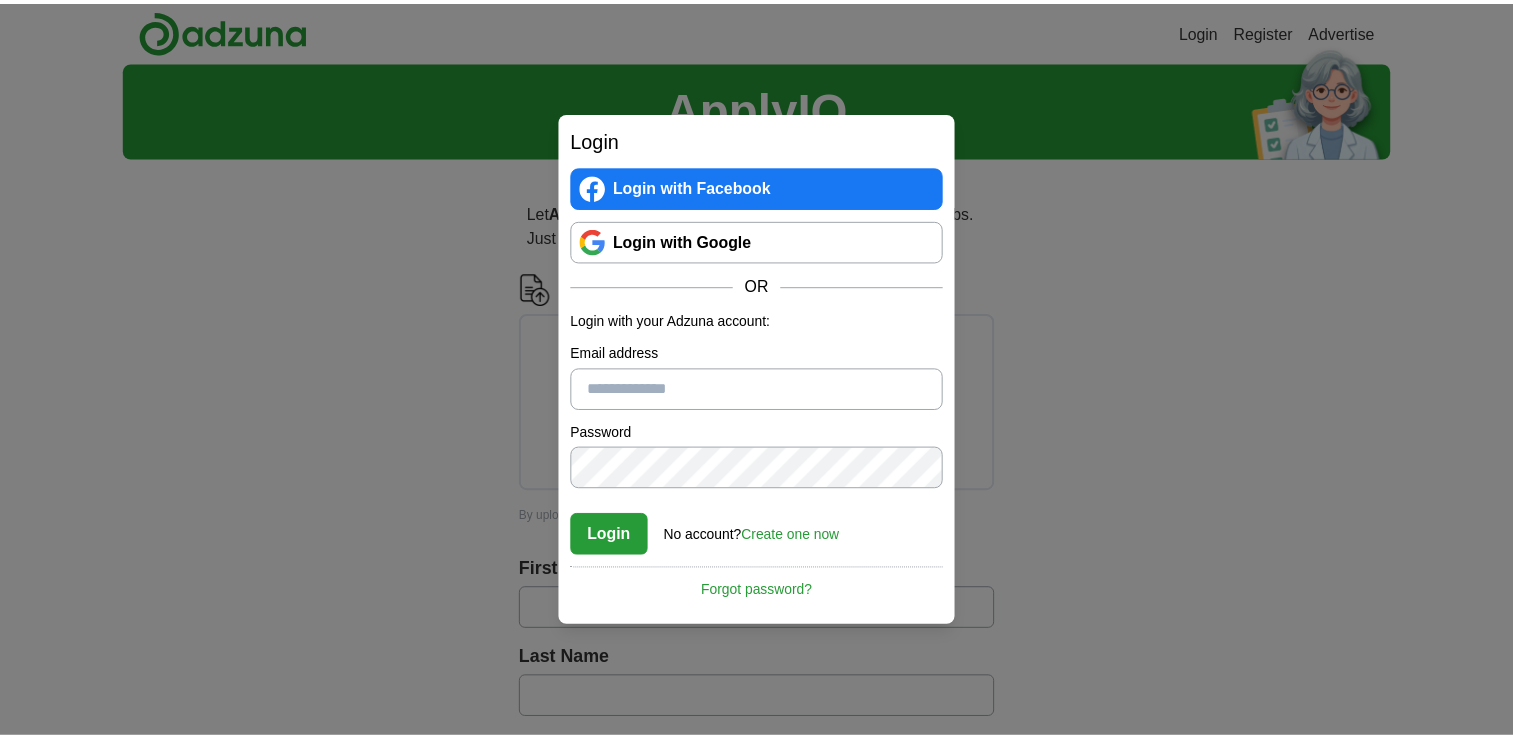 scroll, scrollTop: 0, scrollLeft: 0, axis: both 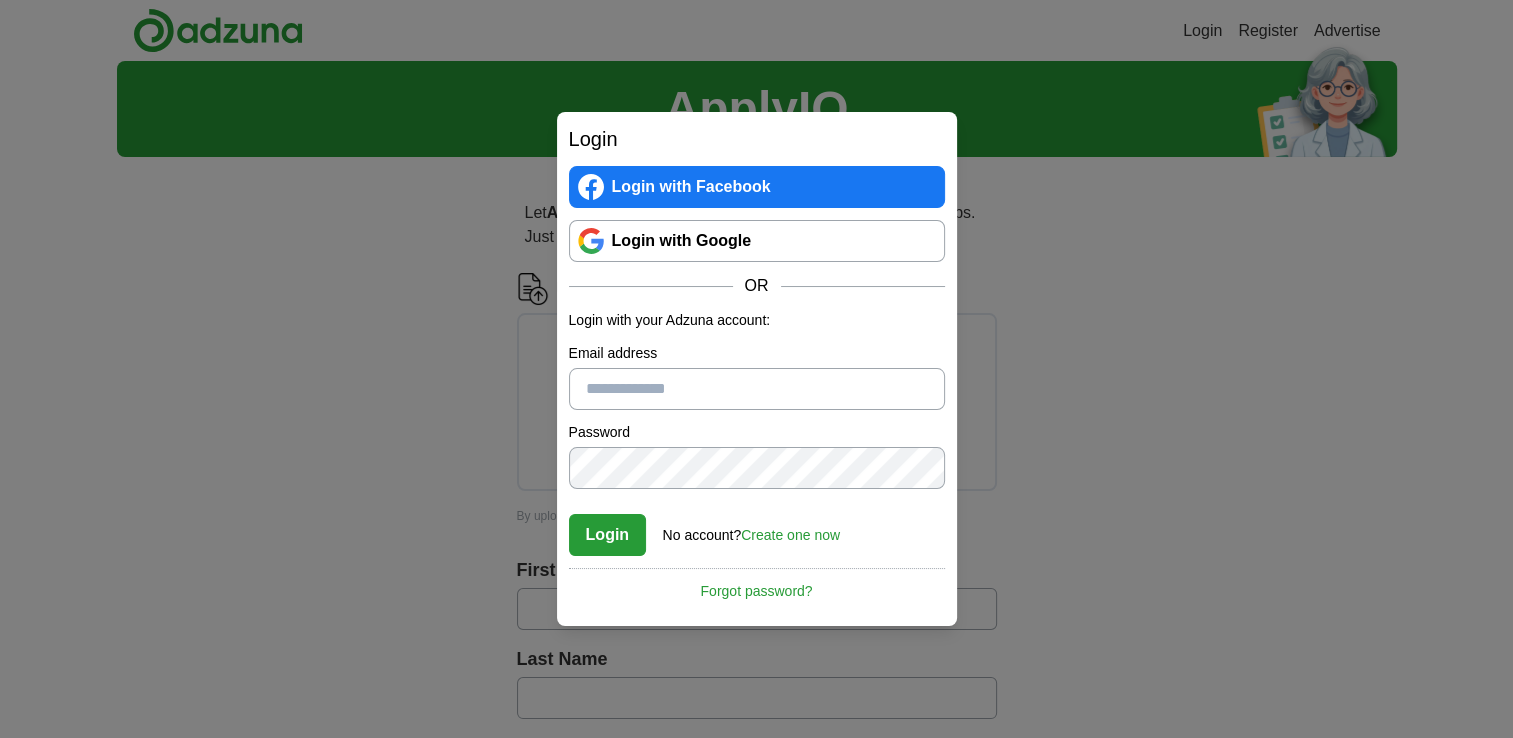 click on "Email address" at bounding box center [757, 389] 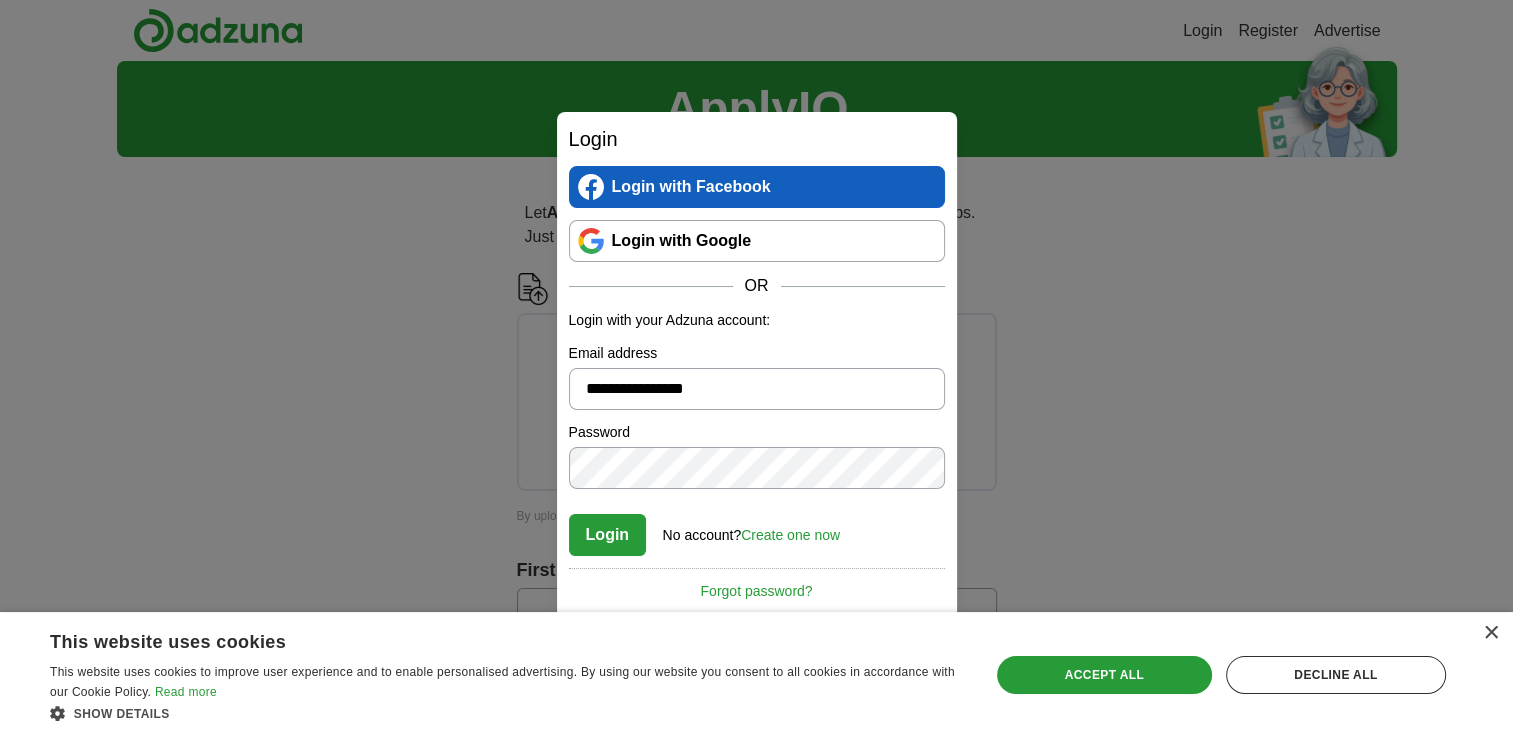 click on "Login with Facebook" at bounding box center (757, 187) 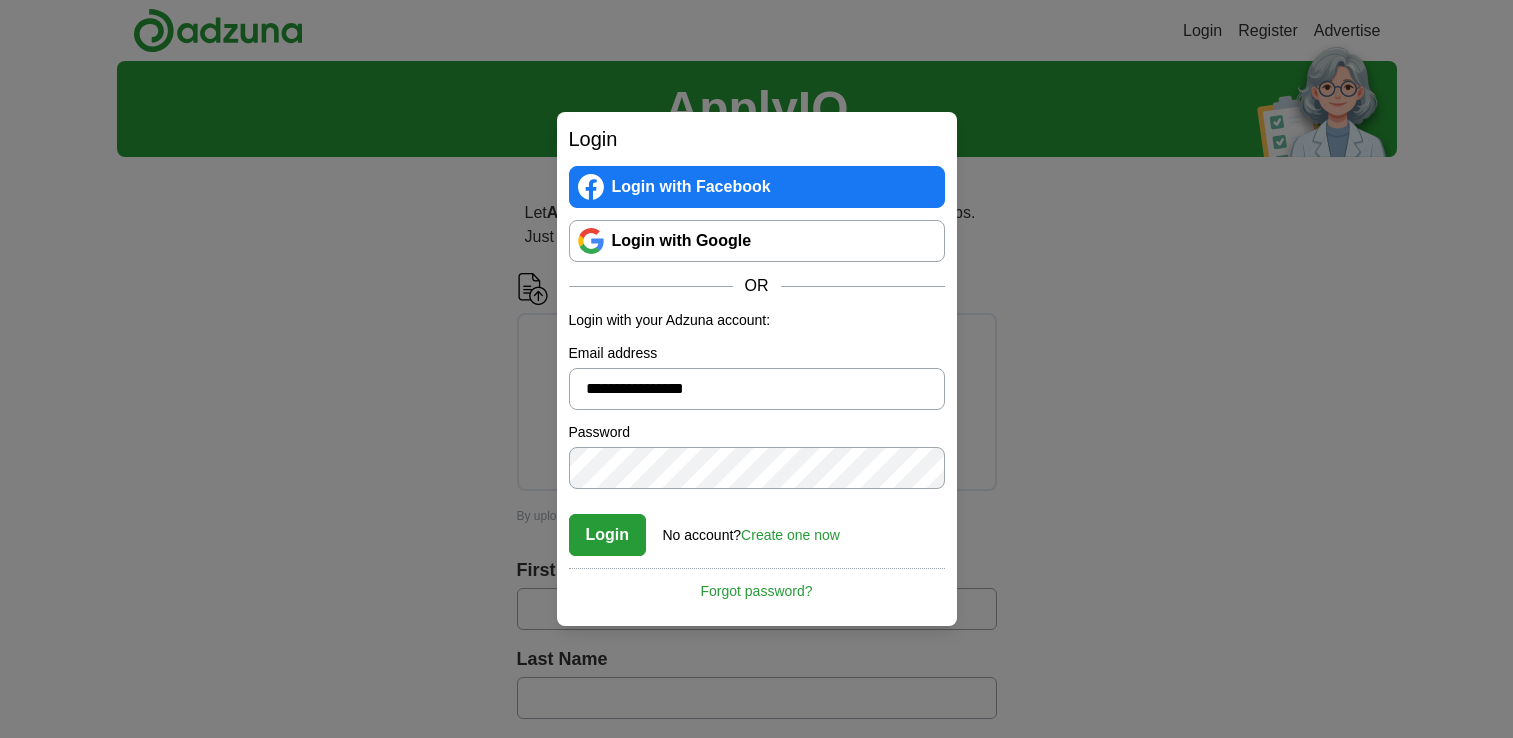 scroll, scrollTop: 0, scrollLeft: 0, axis: both 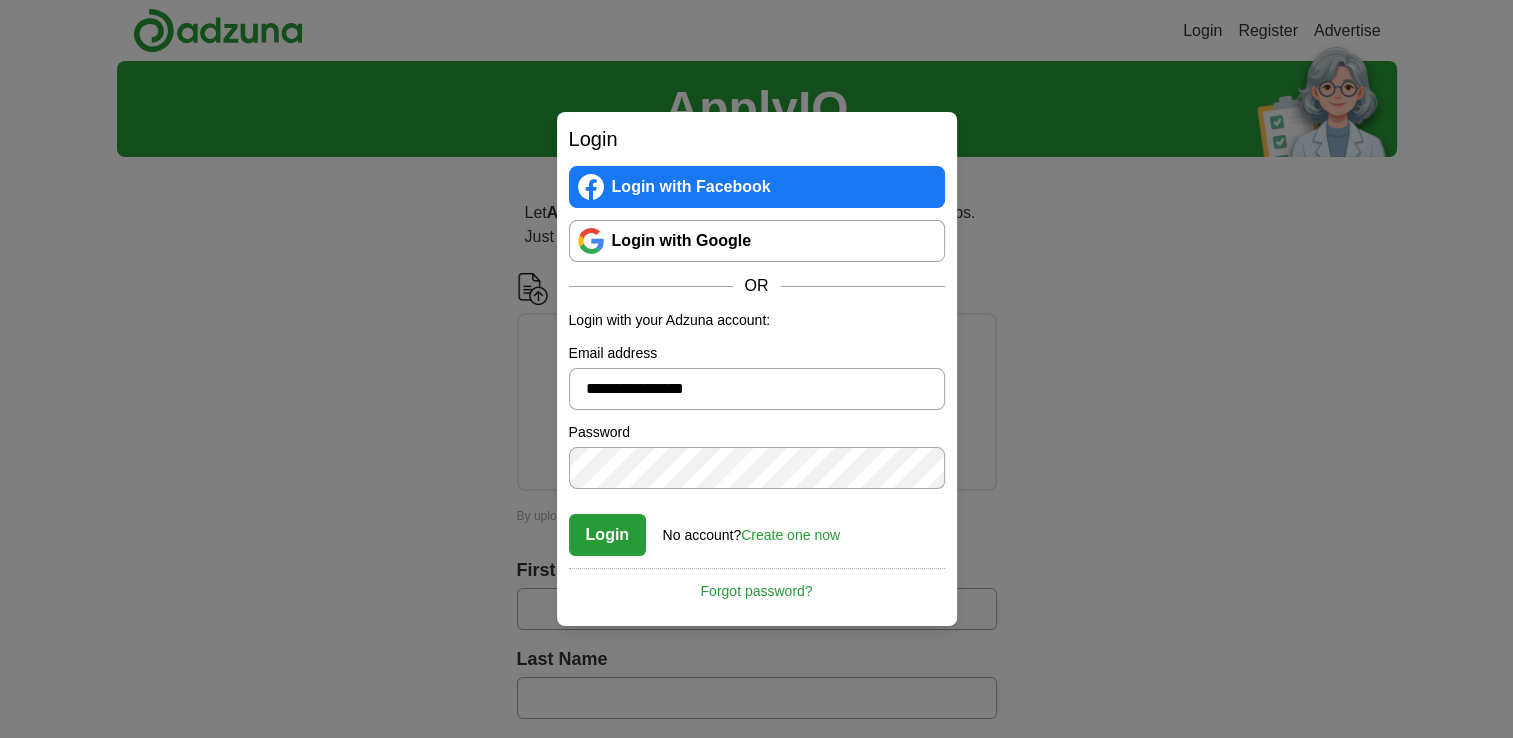 click on "Login
Login with Facebook
Login with Google
OR
Login with your Adzuna account:
Email address
[EMAIL]
Password
Confirm password
Login
No account?   Create one now
Forgot password?
By registering with Adzuna you agree to our  Terms & Conditions  and  Cancel" at bounding box center [756, 369] 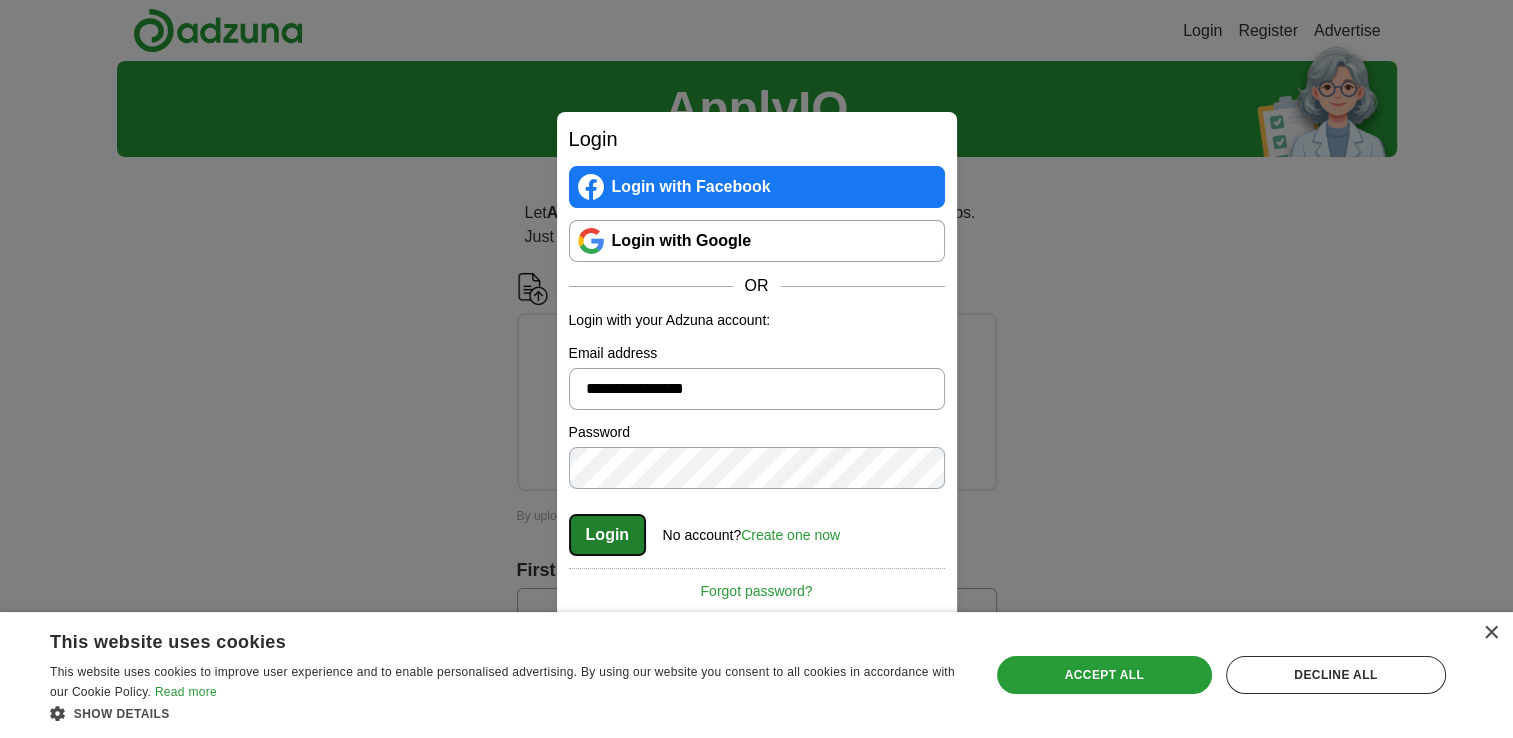 click on "Login" at bounding box center (608, 535) 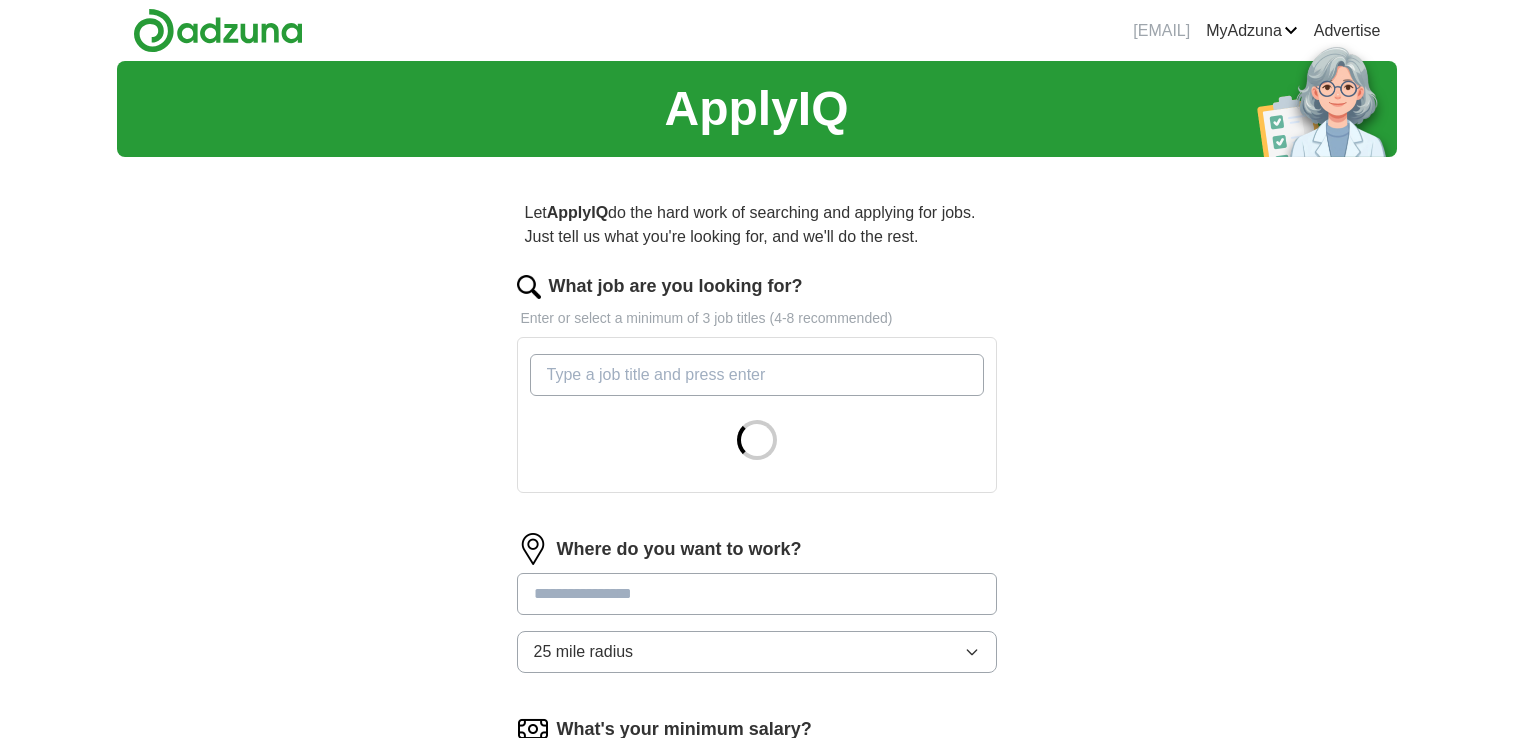 scroll, scrollTop: 0, scrollLeft: 0, axis: both 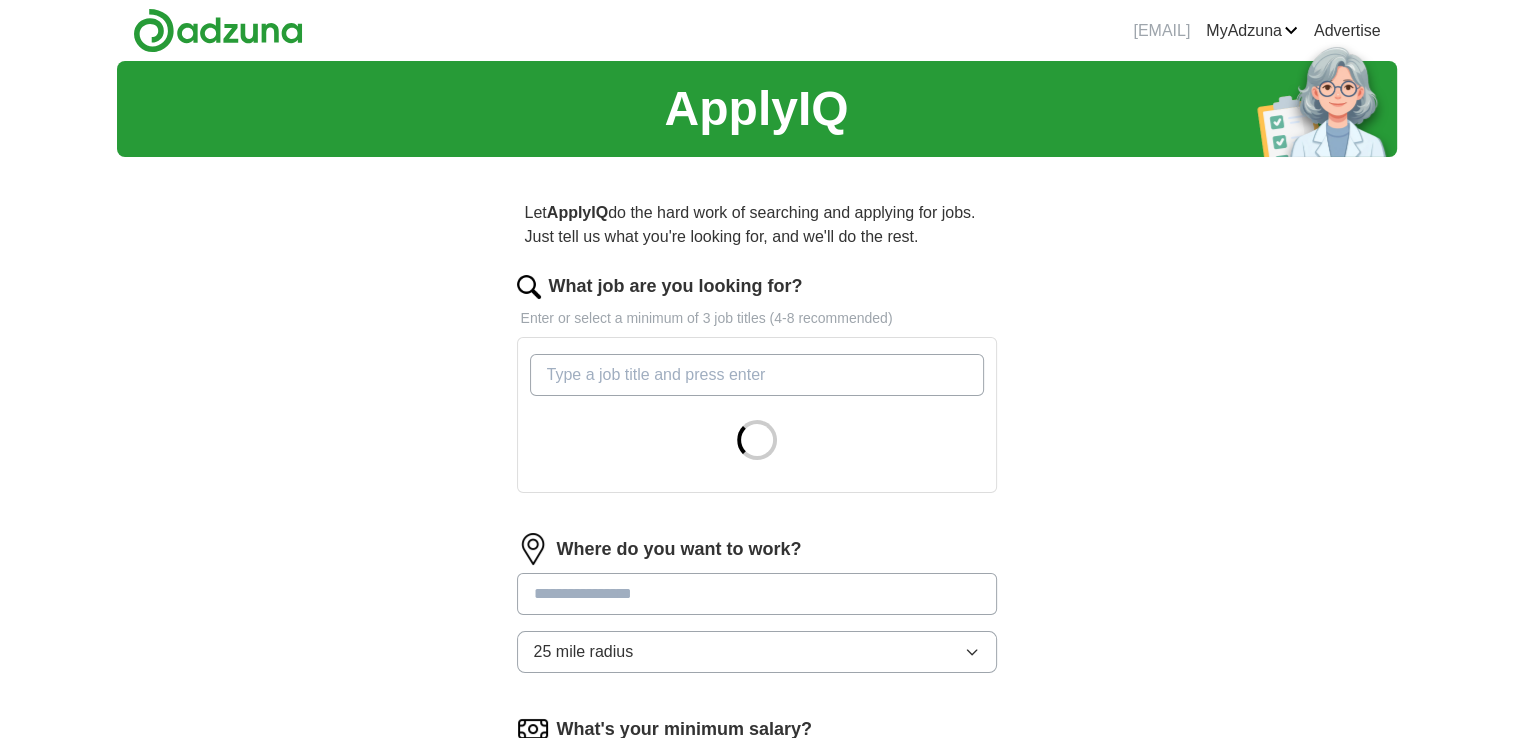 click on "What job are you looking for?" at bounding box center (757, 375) 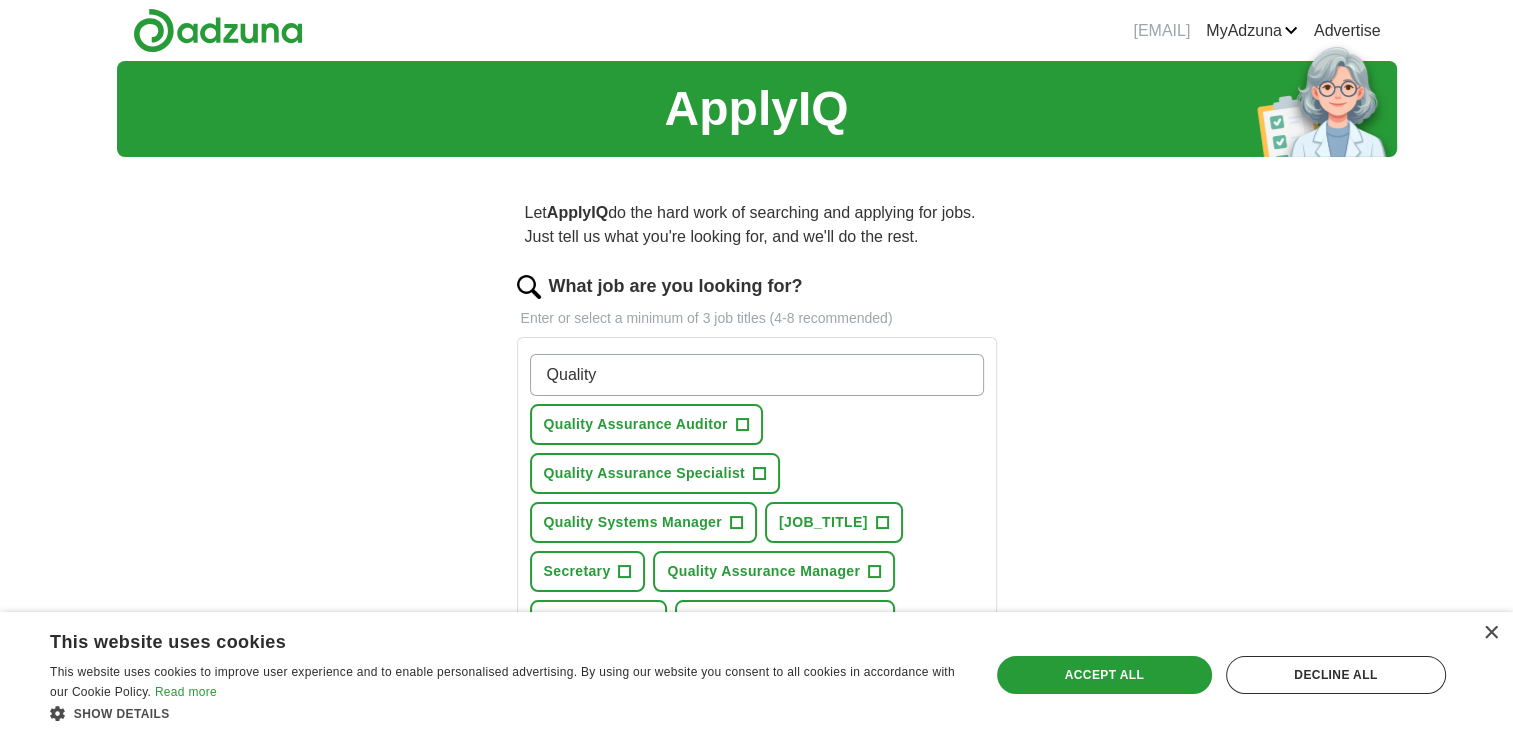 type on "Quality" 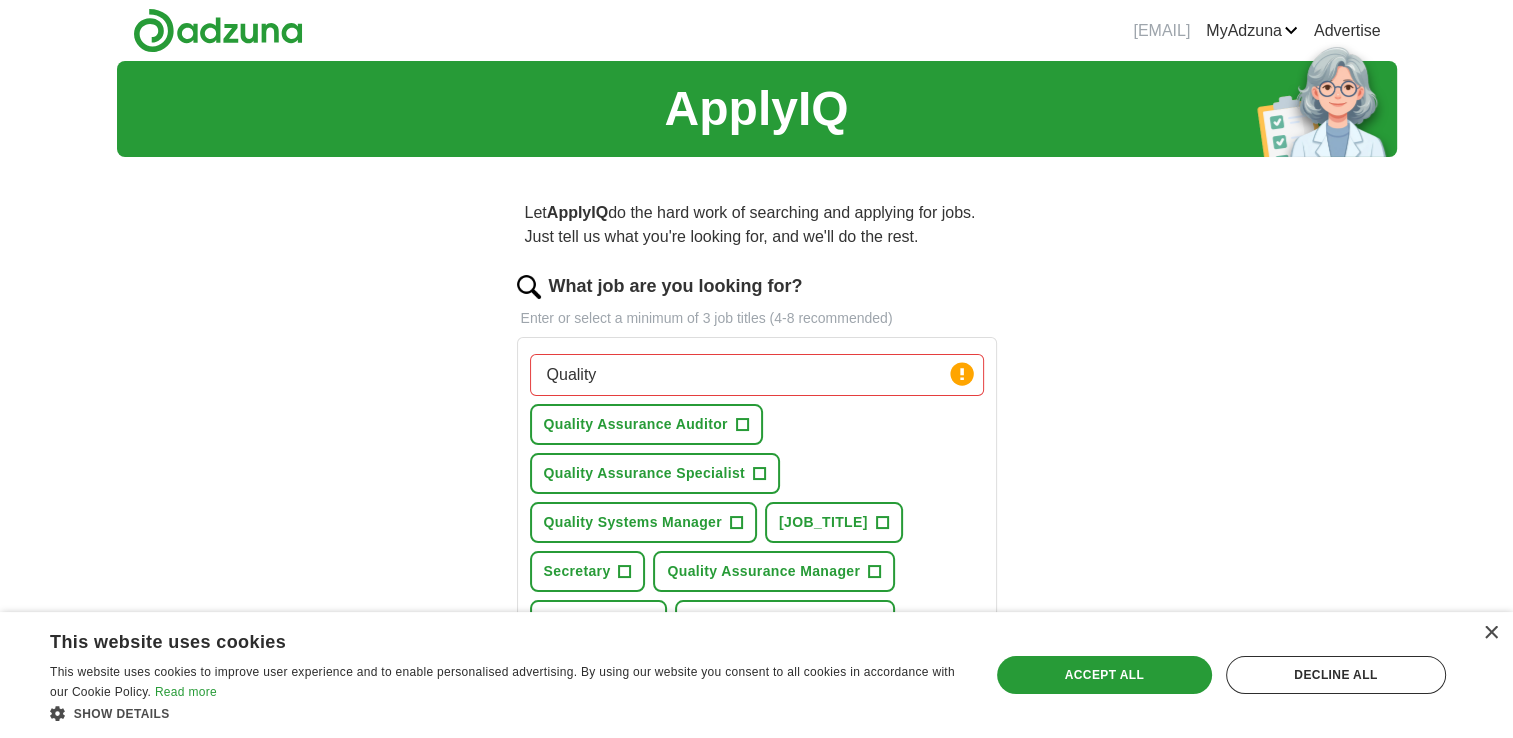 click on "ApplyIQ Let  ApplyIQ  do the hard work of searching and applying for jobs. Just tell us what you're looking for, and we'll do the rest. What job are you looking for? Enter or select a minimum of 3 job titles (4-8 recommended) Quality Press return to add title Quality Assurance Auditor + Quality Assurance Specialist + Quality Systems Manager + Lean Six Sigma Consultant + Secretary + Quality Assurance Manager + Quality Assurance Consultant + Quality Control Manager + ISO Compliance Auditor + Quality Improvement Engineer + Senior Quality Engineer + Select all Select at least 3 job titles Where do you want to work? 25 mile radius What's your minimum salary? At least  £ -   per year £ 20 k £ 100 k+ Start applying for jobs By registering, you consent to us applying to suitable jobs for you" at bounding box center [757, 700] 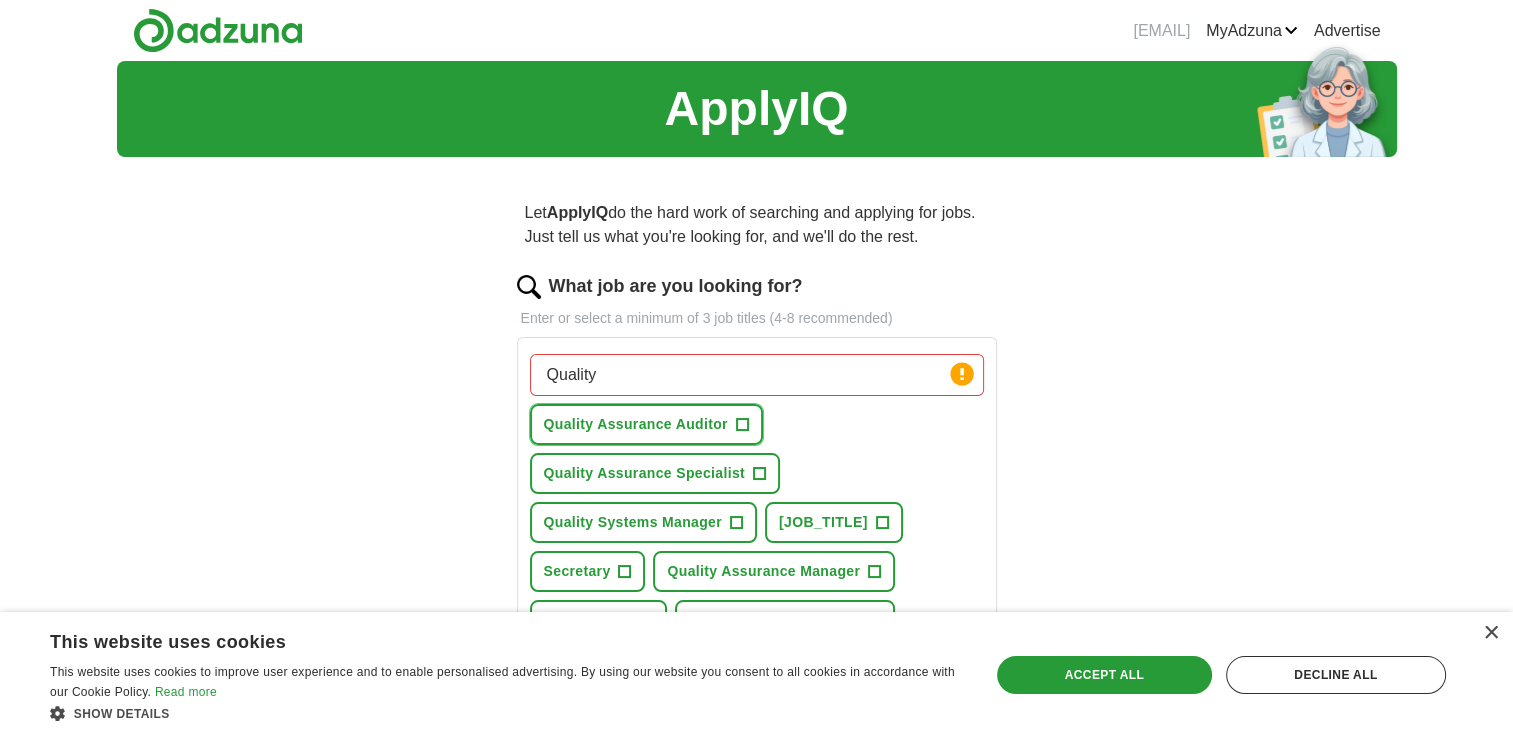 click on "+" at bounding box center [742, 425] 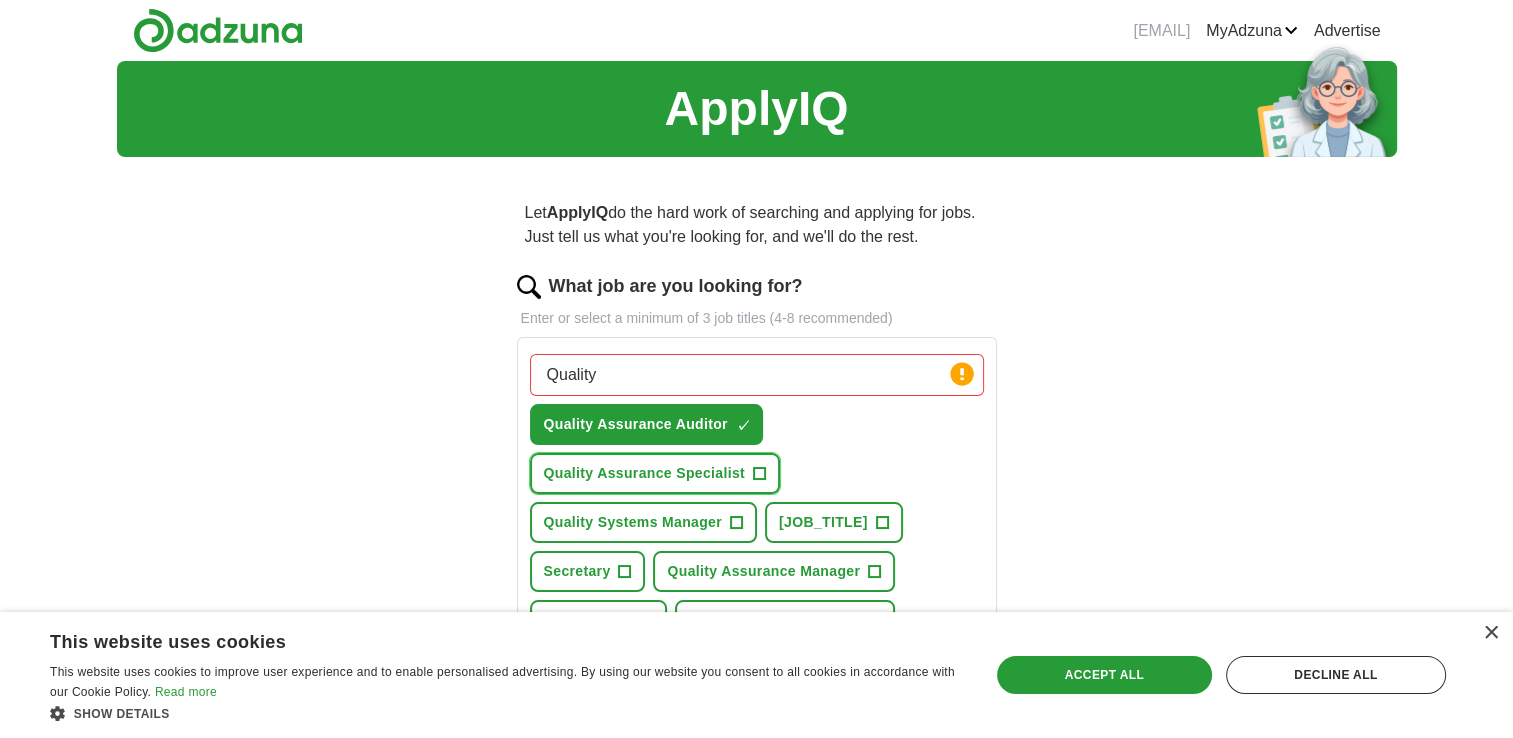 click on "+" at bounding box center [759, 474] 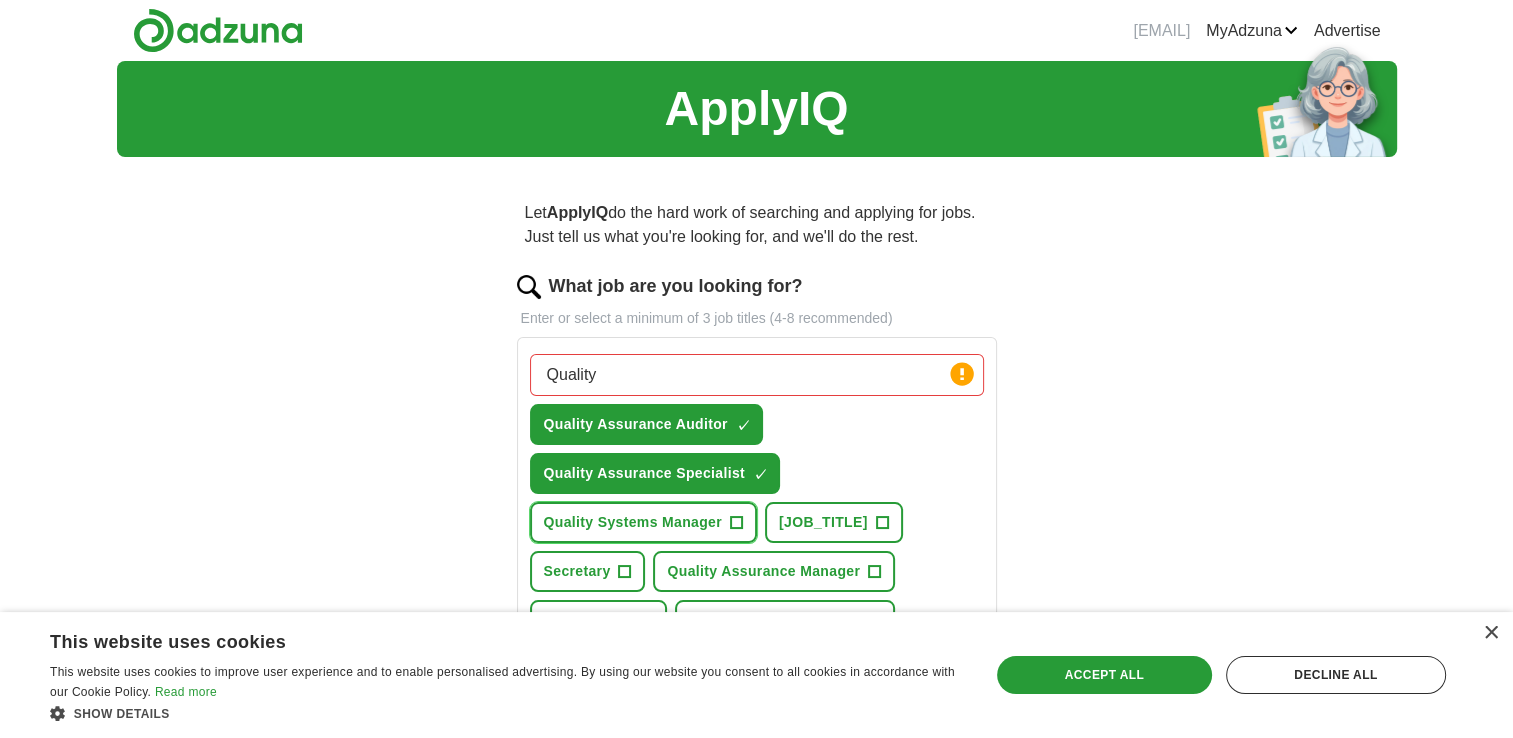 click on "+" at bounding box center [736, 523] 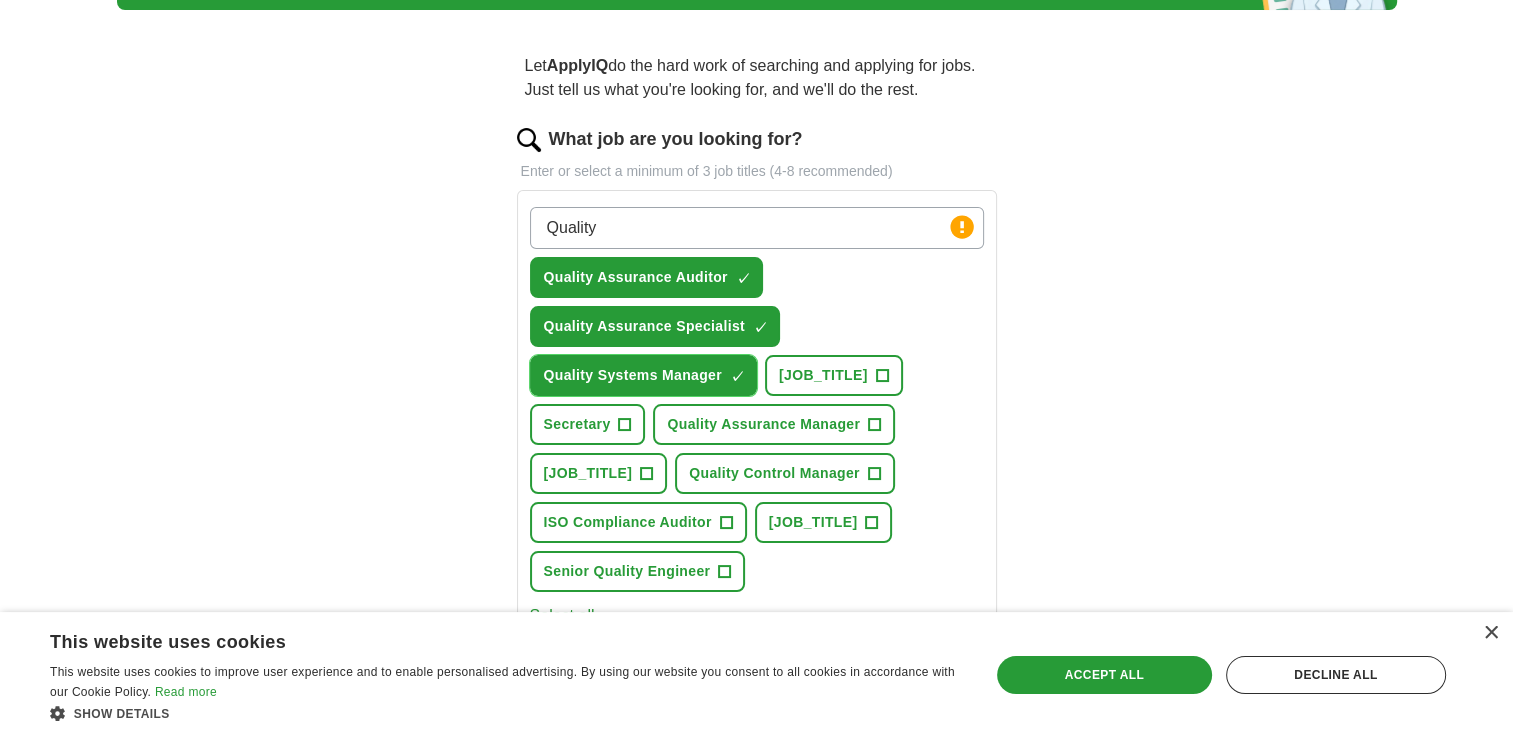scroll, scrollTop: 200, scrollLeft: 0, axis: vertical 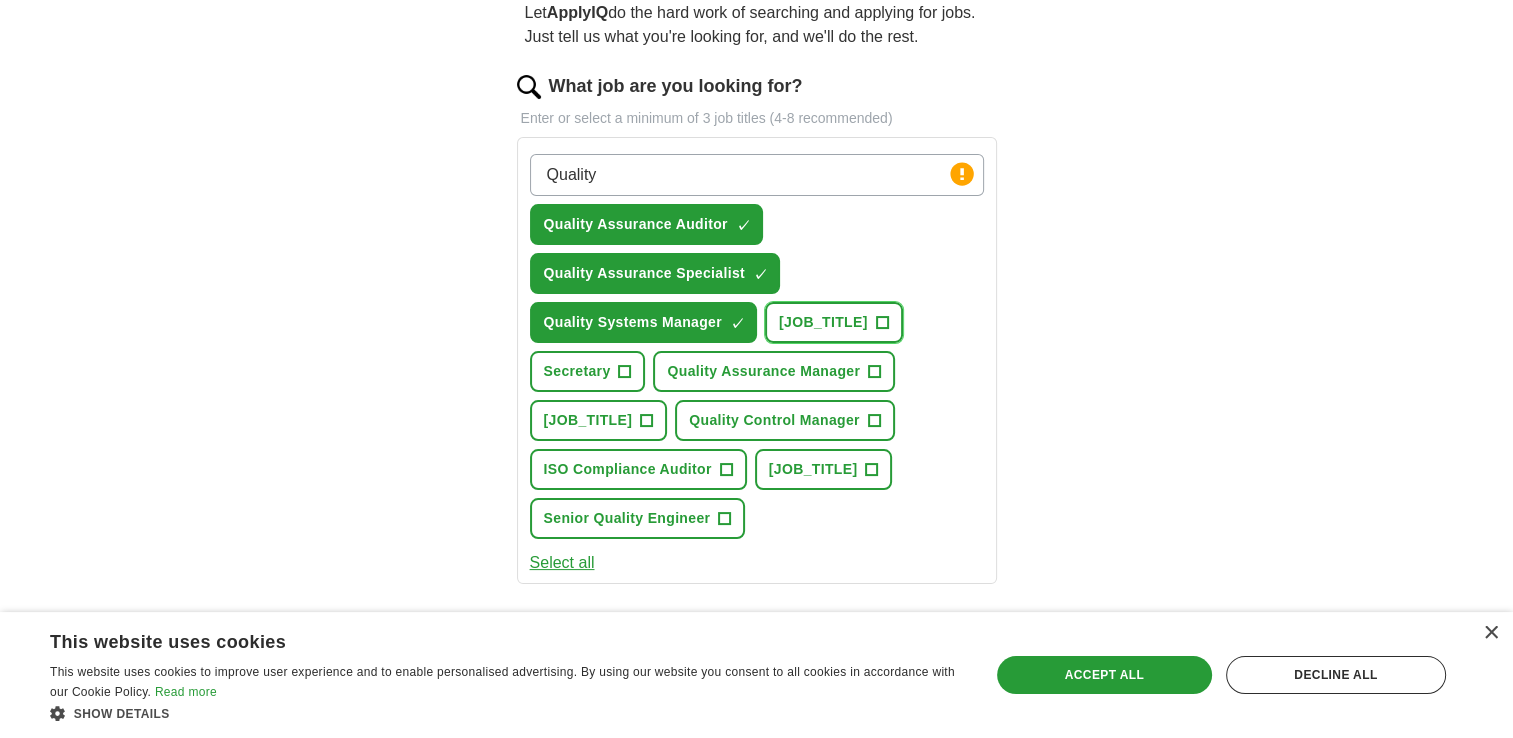 click on "+" at bounding box center [882, 323] 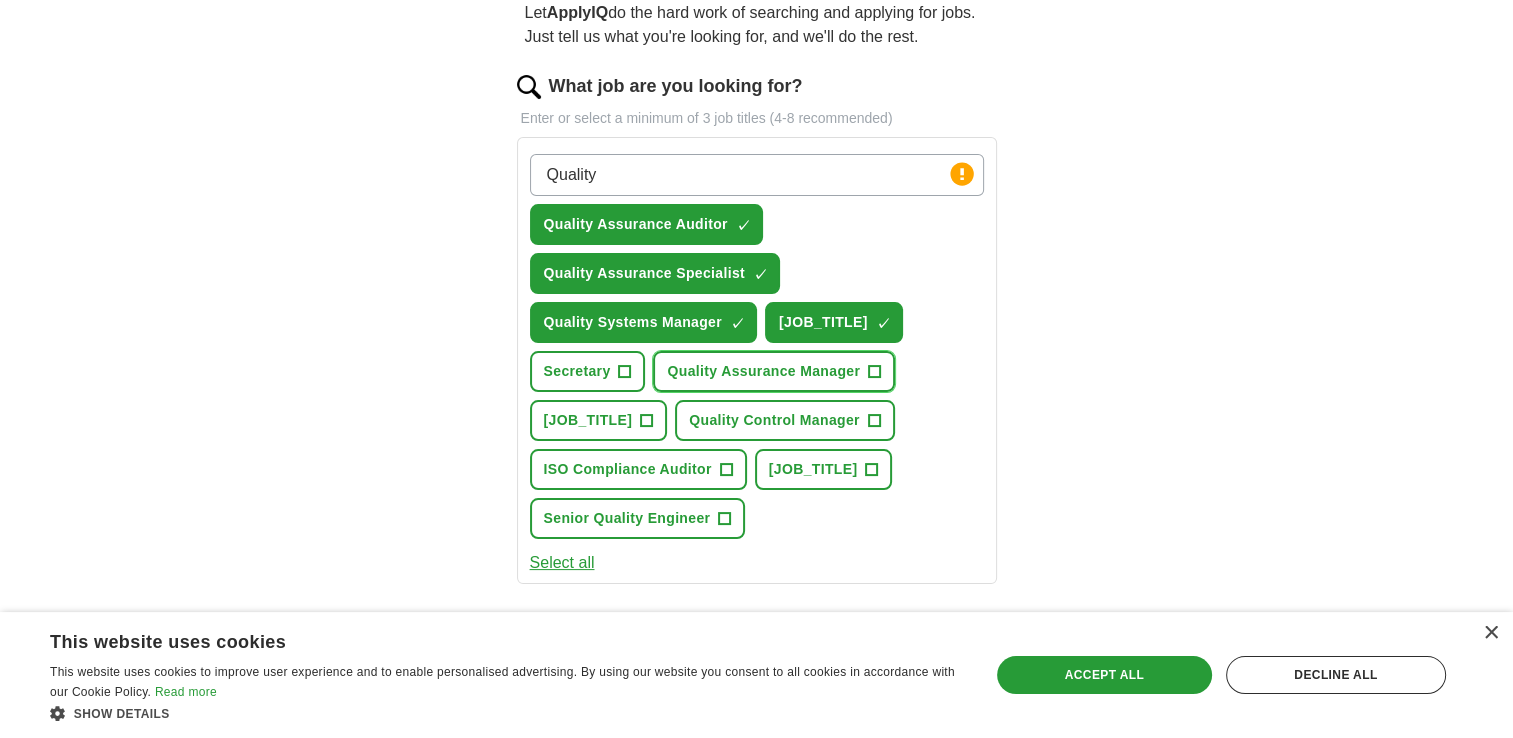 click on "+" at bounding box center (875, 372) 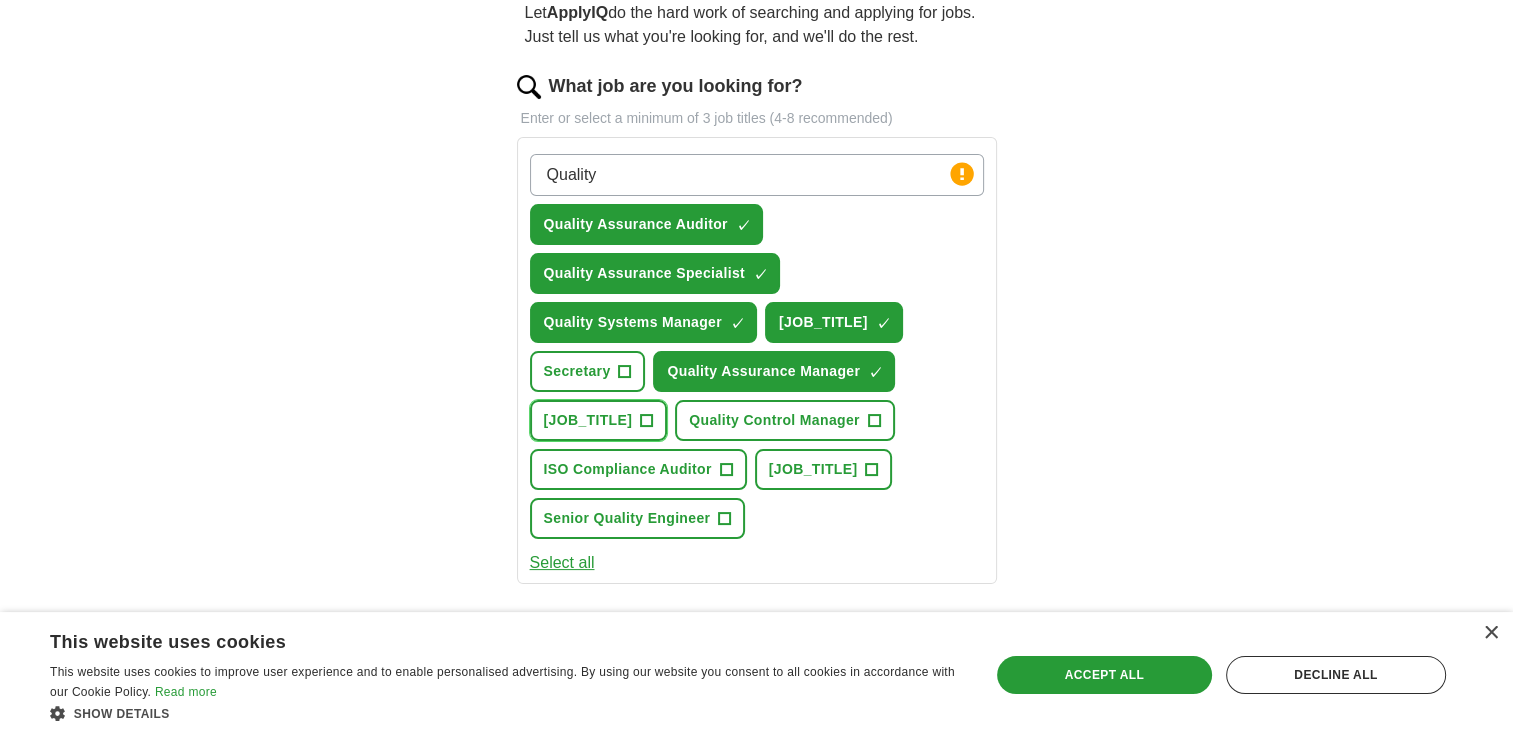 click on "+" at bounding box center (647, 421) 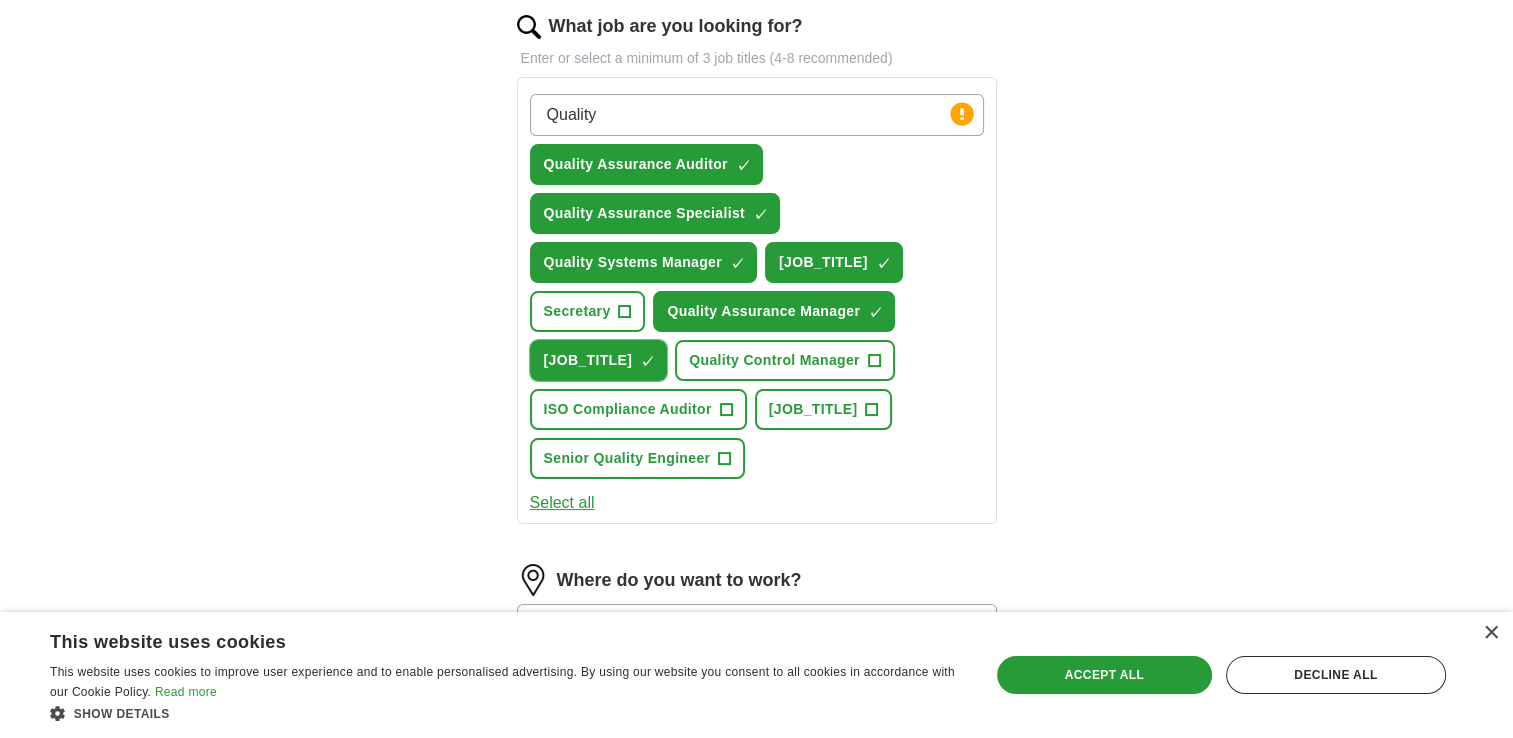 scroll, scrollTop: 400, scrollLeft: 0, axis: vertical 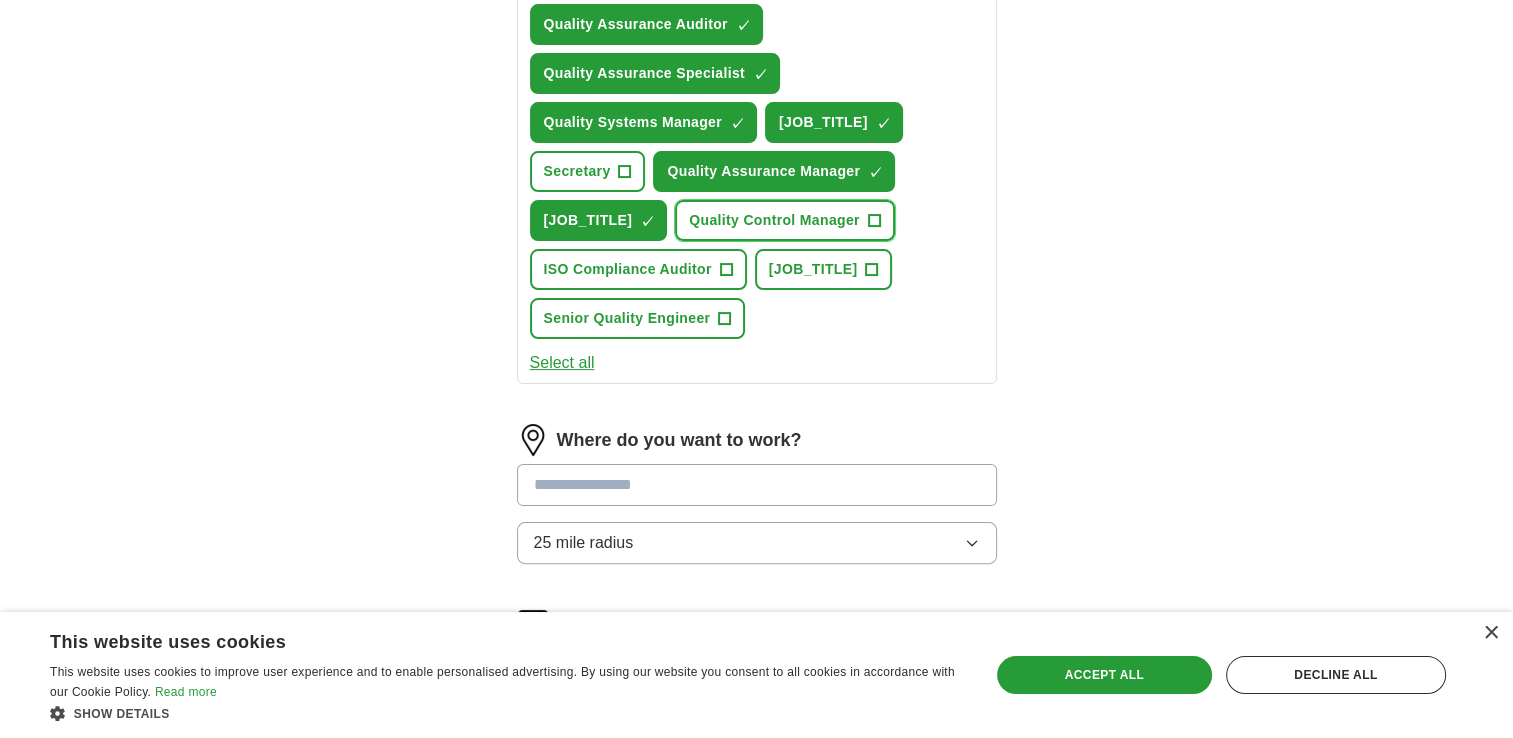 click on "Quality Control Manager +" at bounding box center [785, 220] 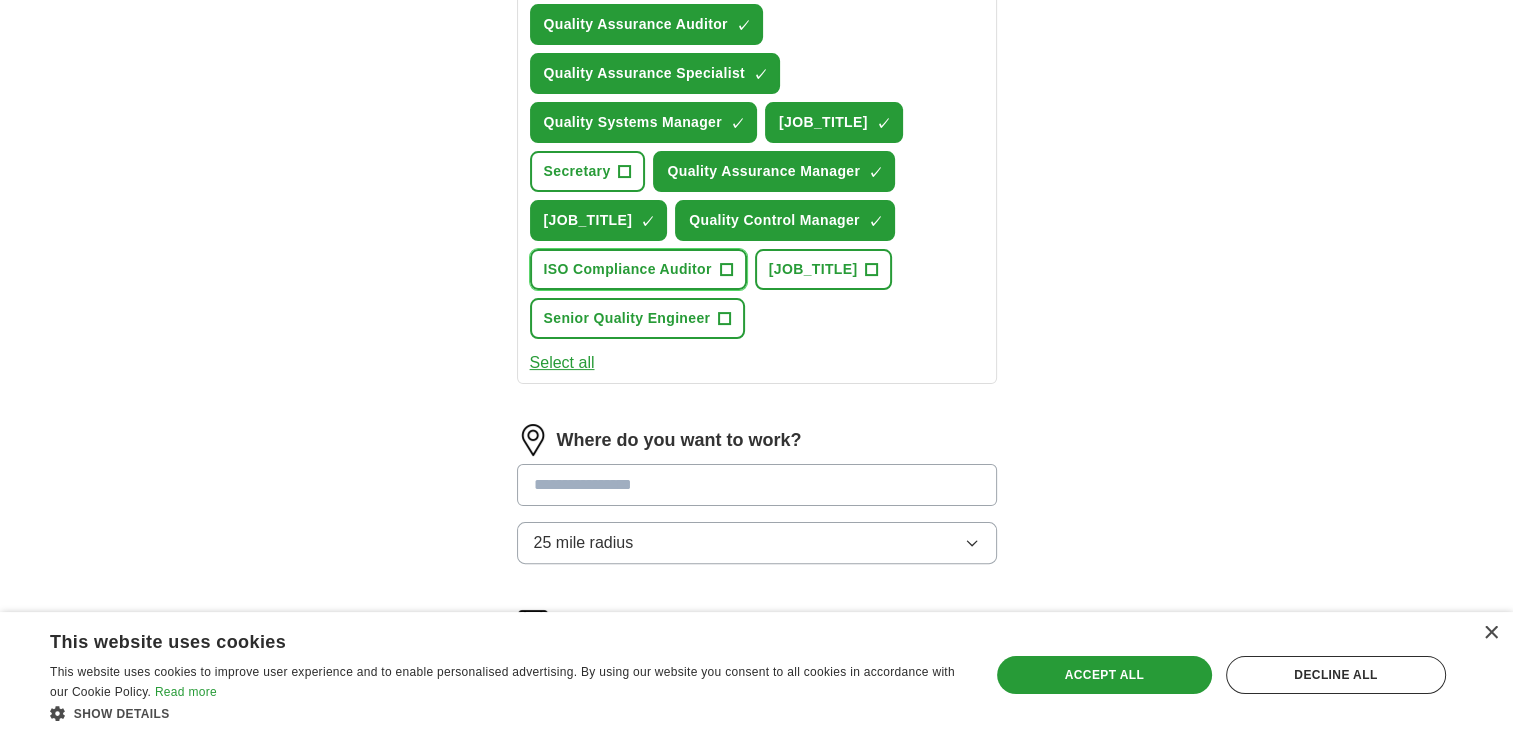 click on "ISO Compliance Auditor" at bounding box center (628, 269) 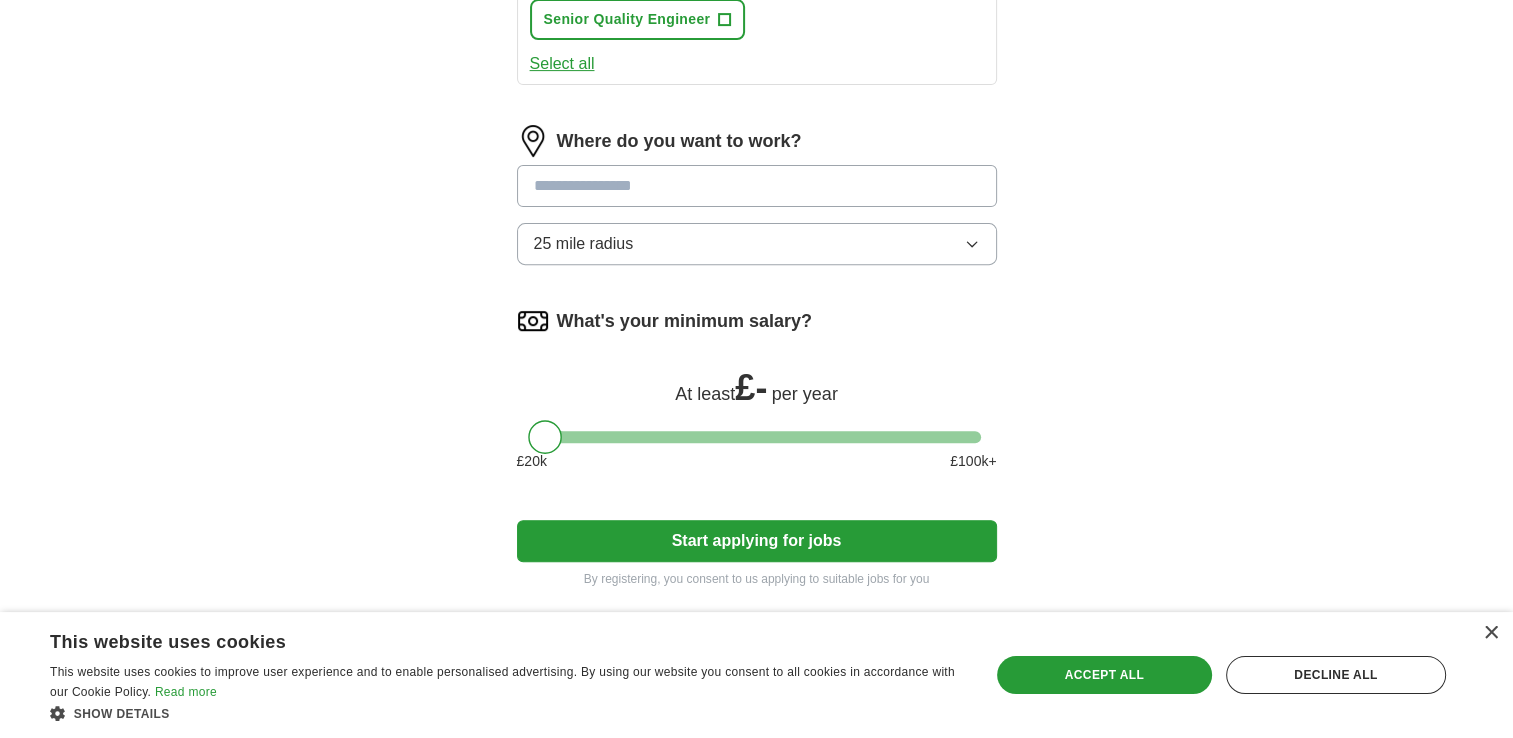 scroll, scrollTop: 700, scrollLeft: 0, axis: vertical 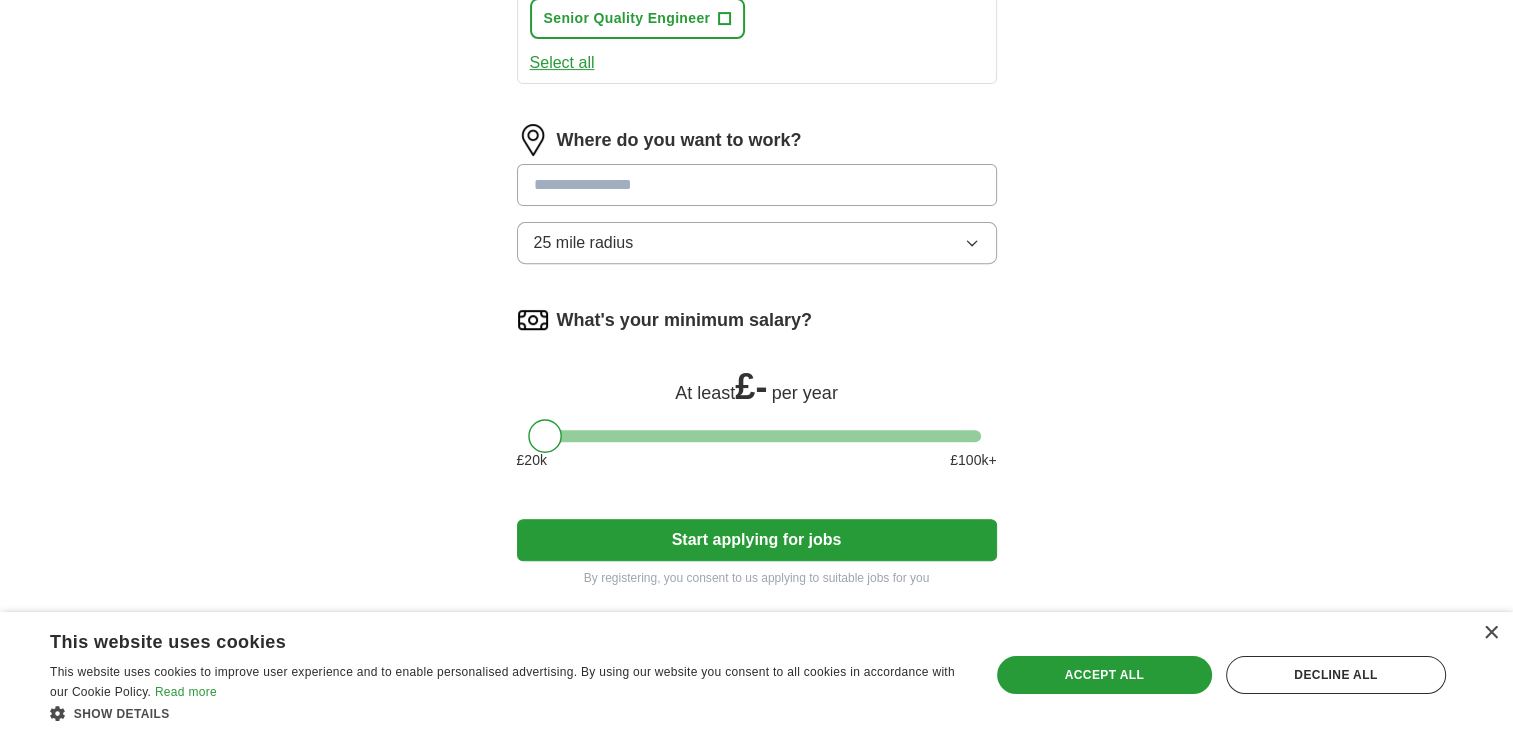 click at bounding box center (757, 185) 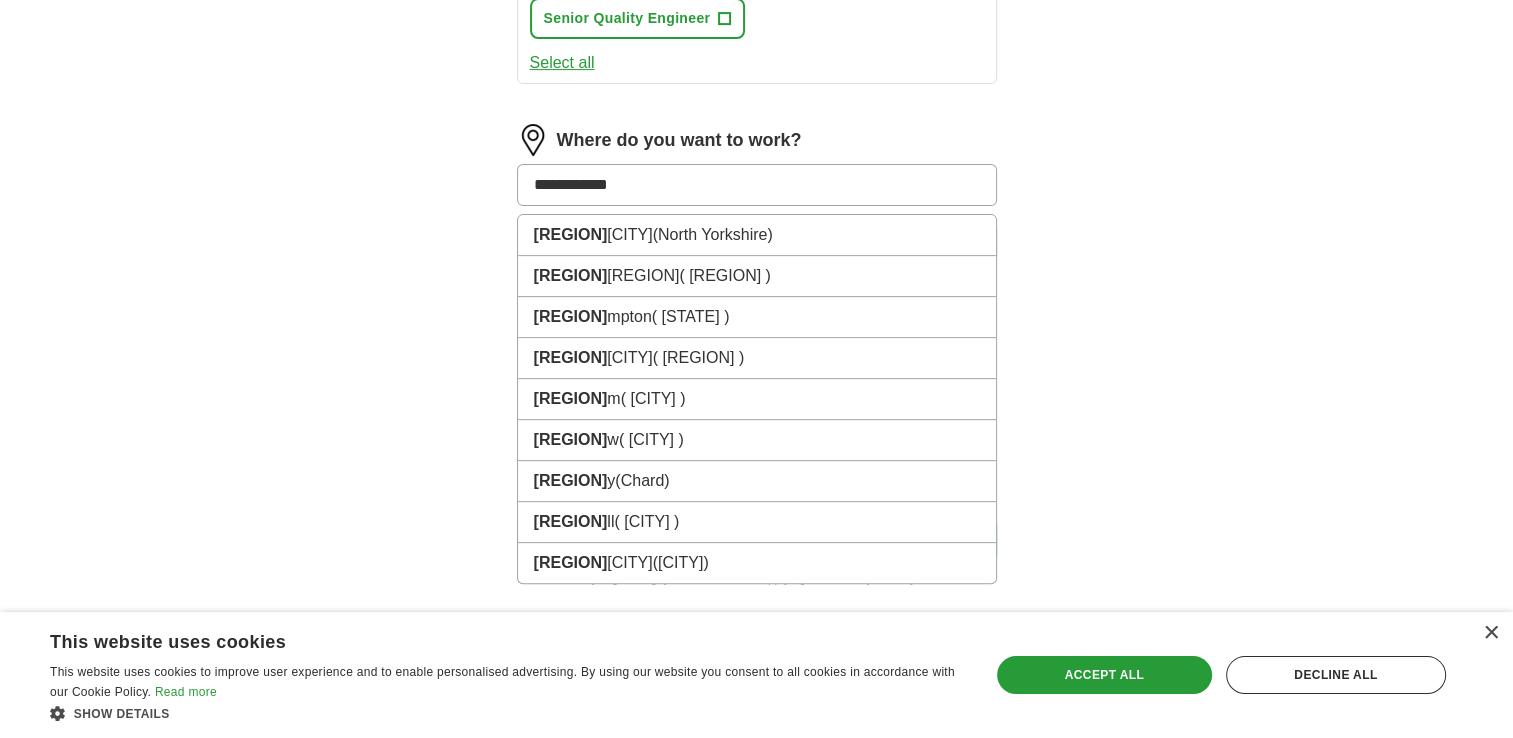 type on "**********" 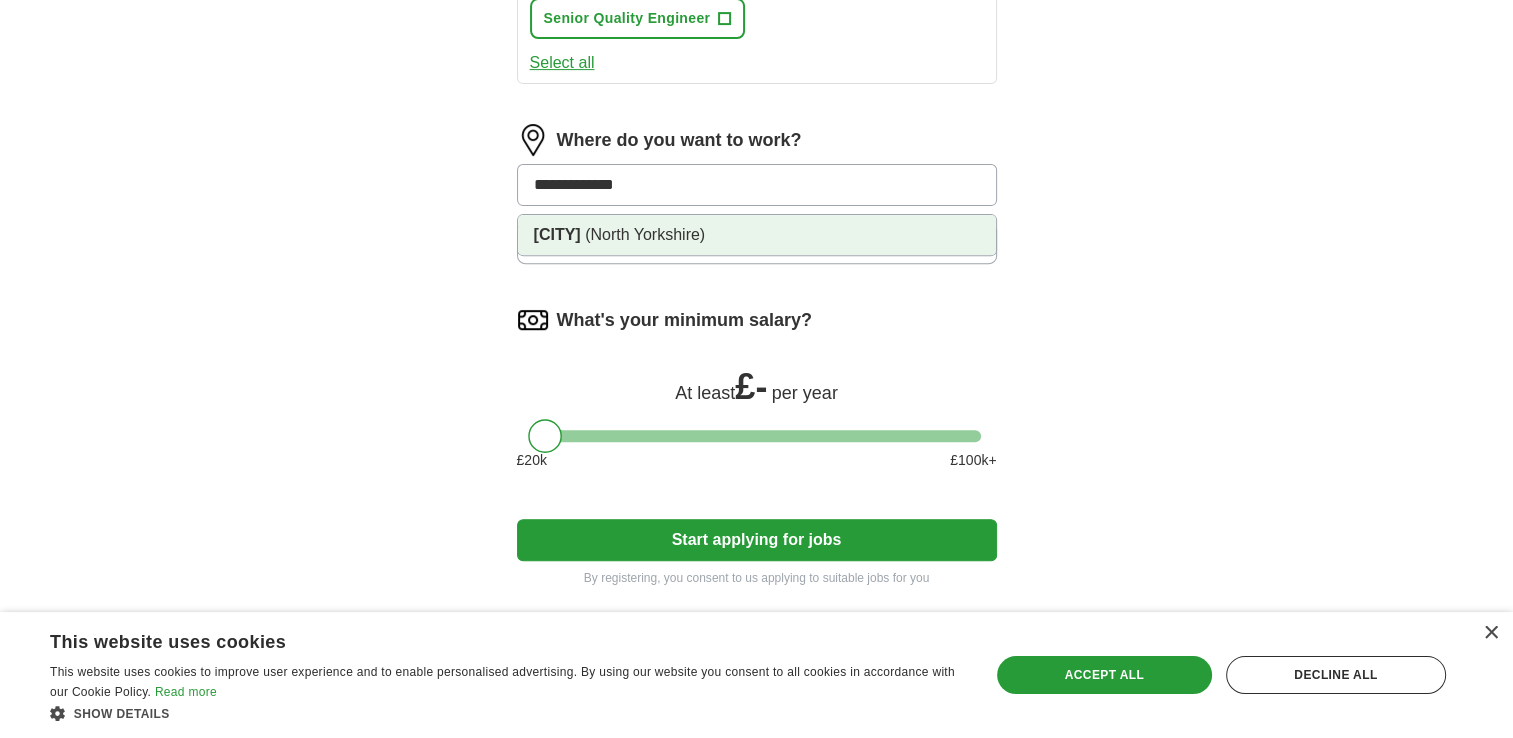 click on "Northallerton   (North Yorkshire)" at bounding box center [757, 235] 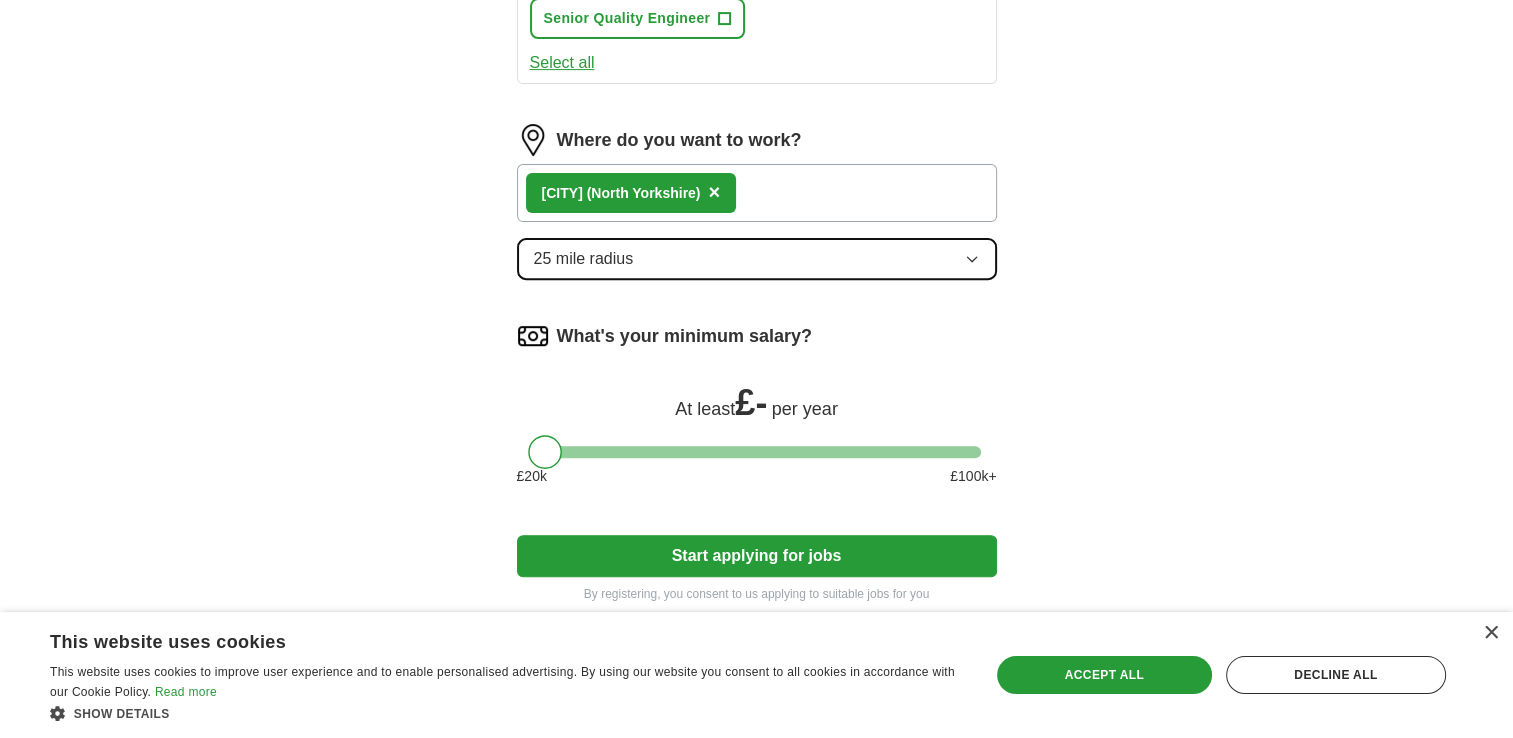 click on "25 mile radius" at bounding box center [757, 259] 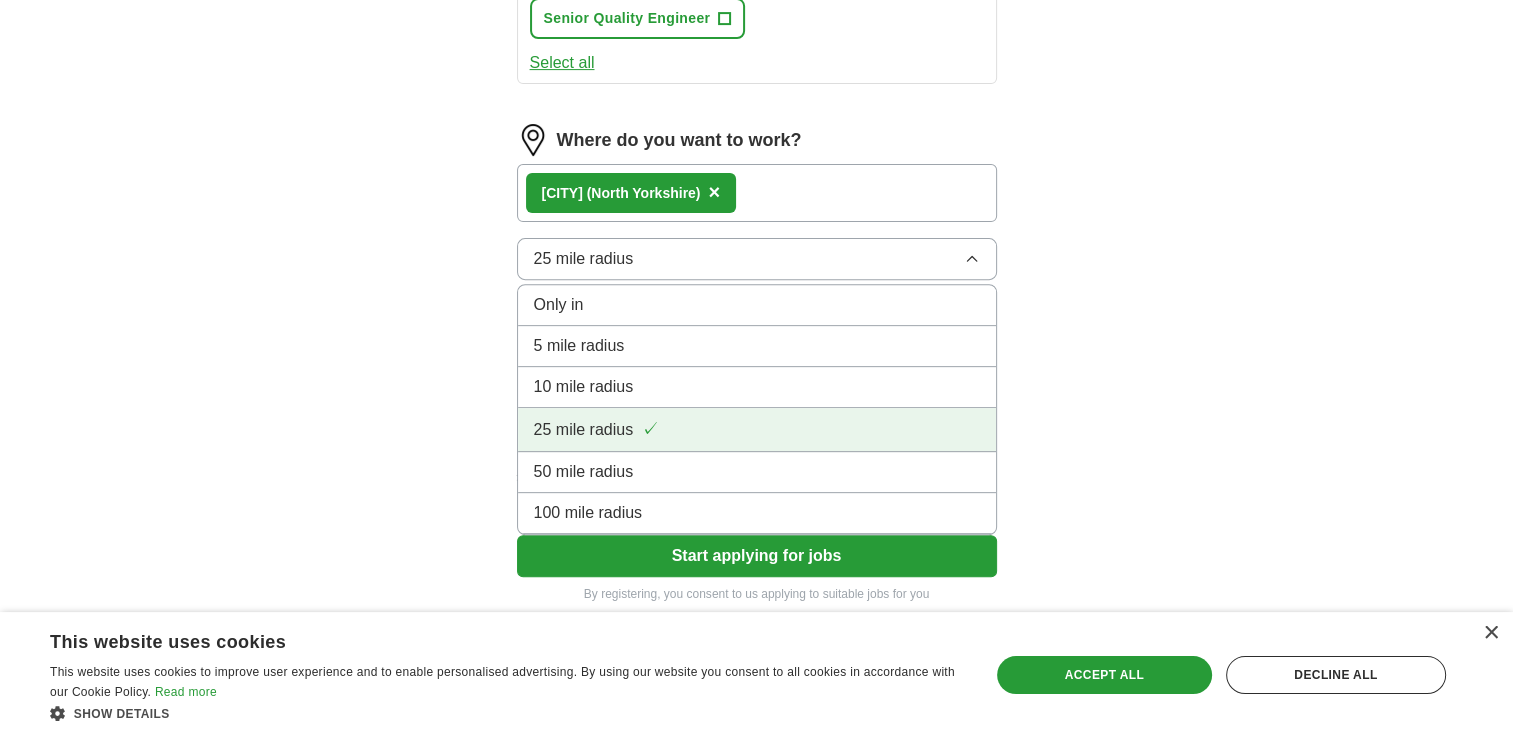 click on "25 mile radius ✓" at bounding box center (757, 430) 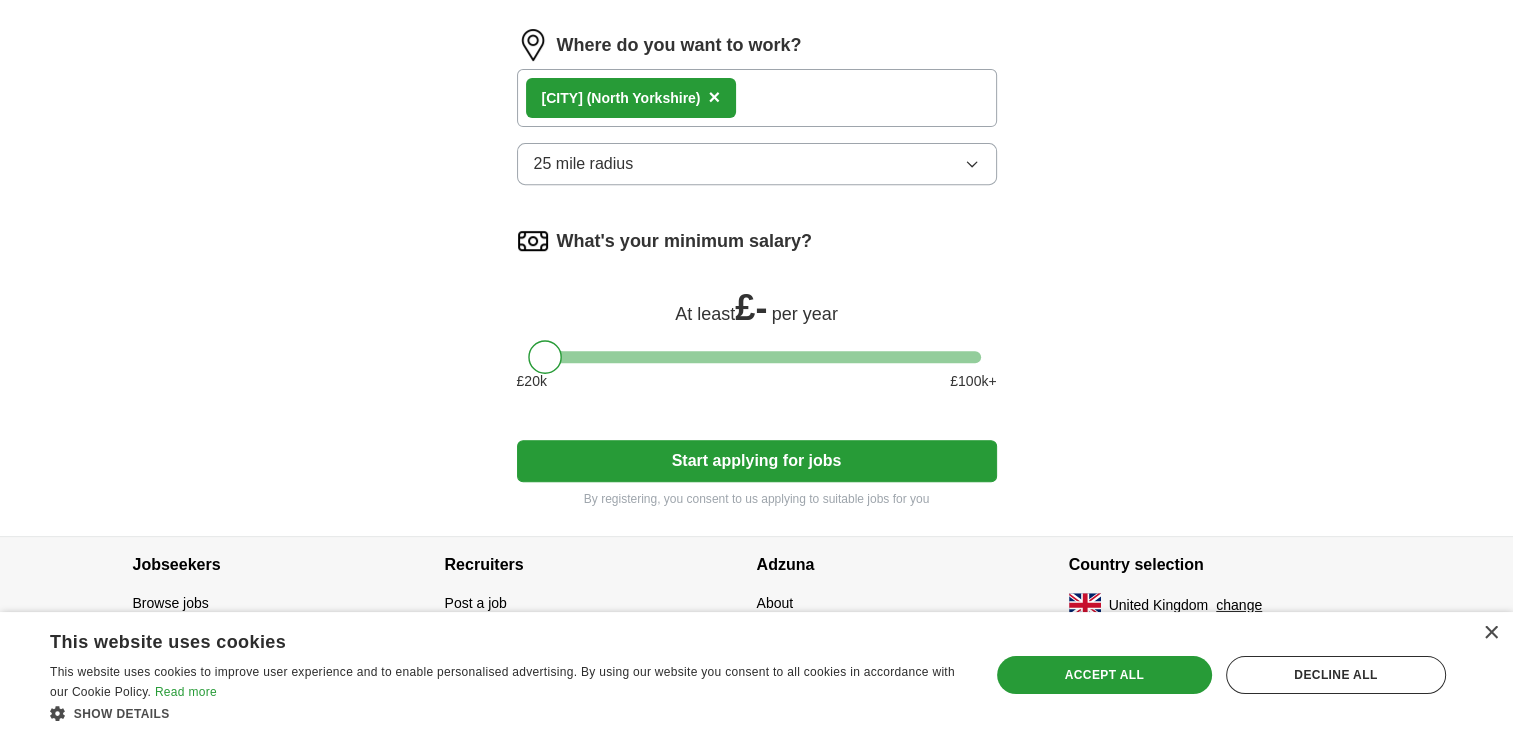 scroll, scrollTop: 883, scrollLeft: 0, axis: vertical 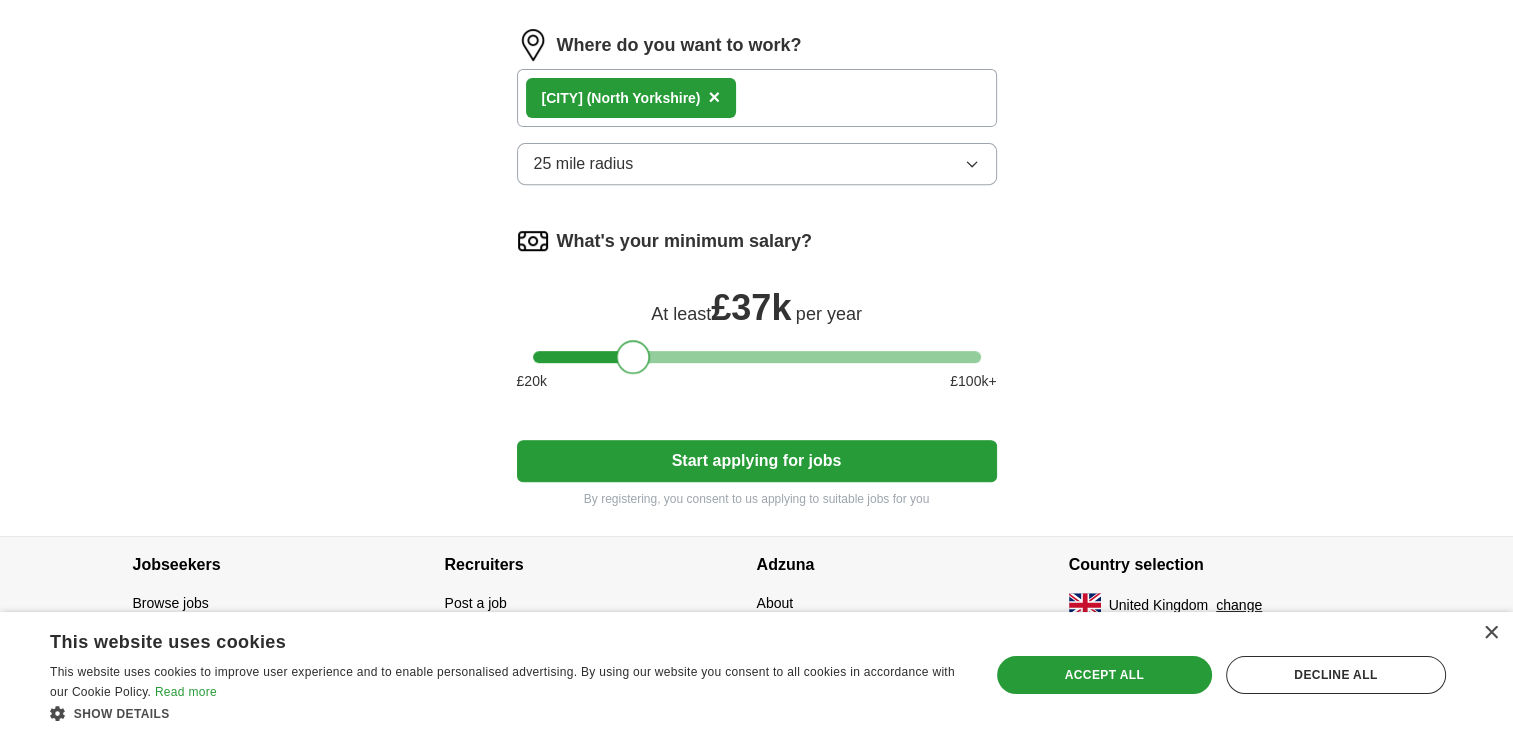 drag, startPoint x: 542, startPoint y: 356, endPoint x: 628, endPoint y: 352, distance: 86.09297 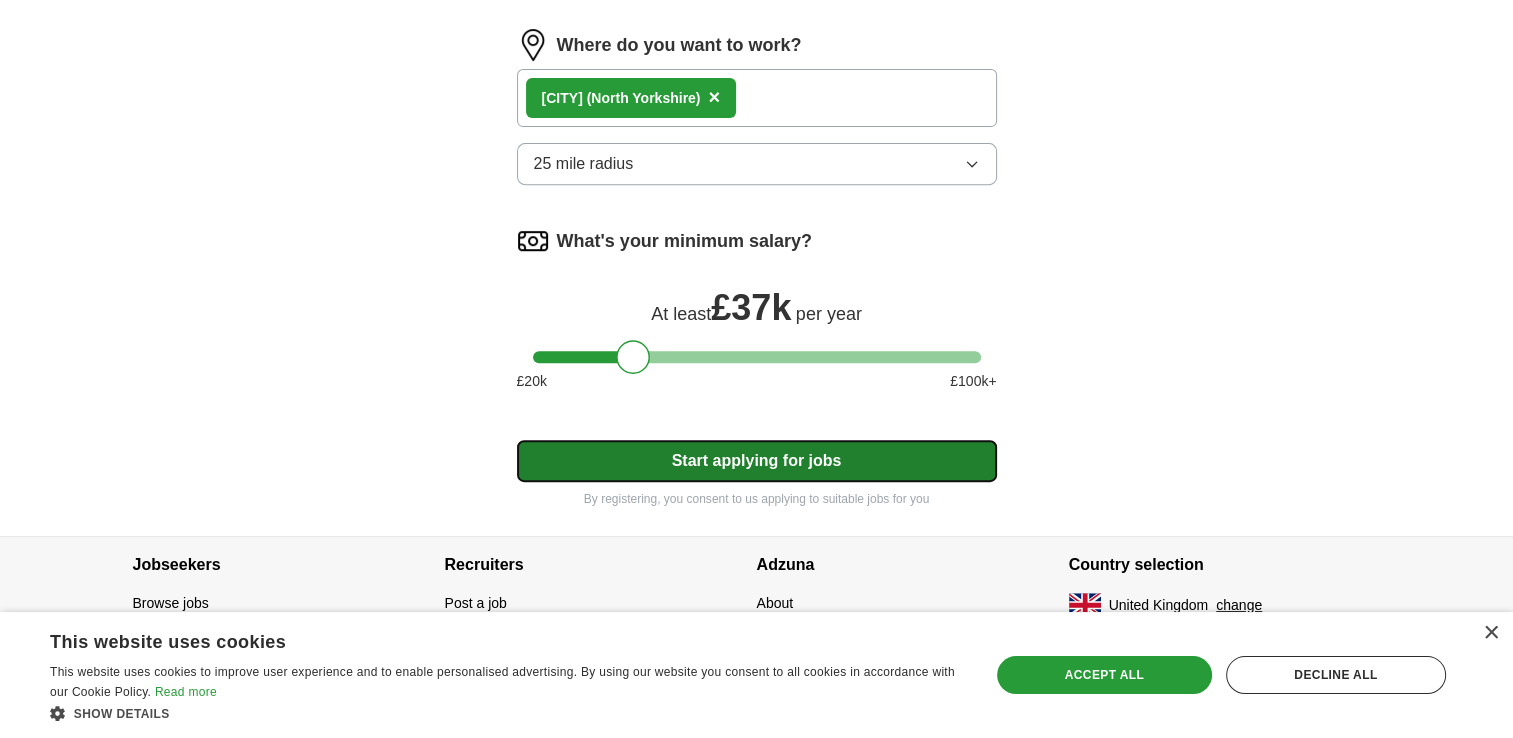 click on "Start applying for jobs" at bounding box center (757, 461) 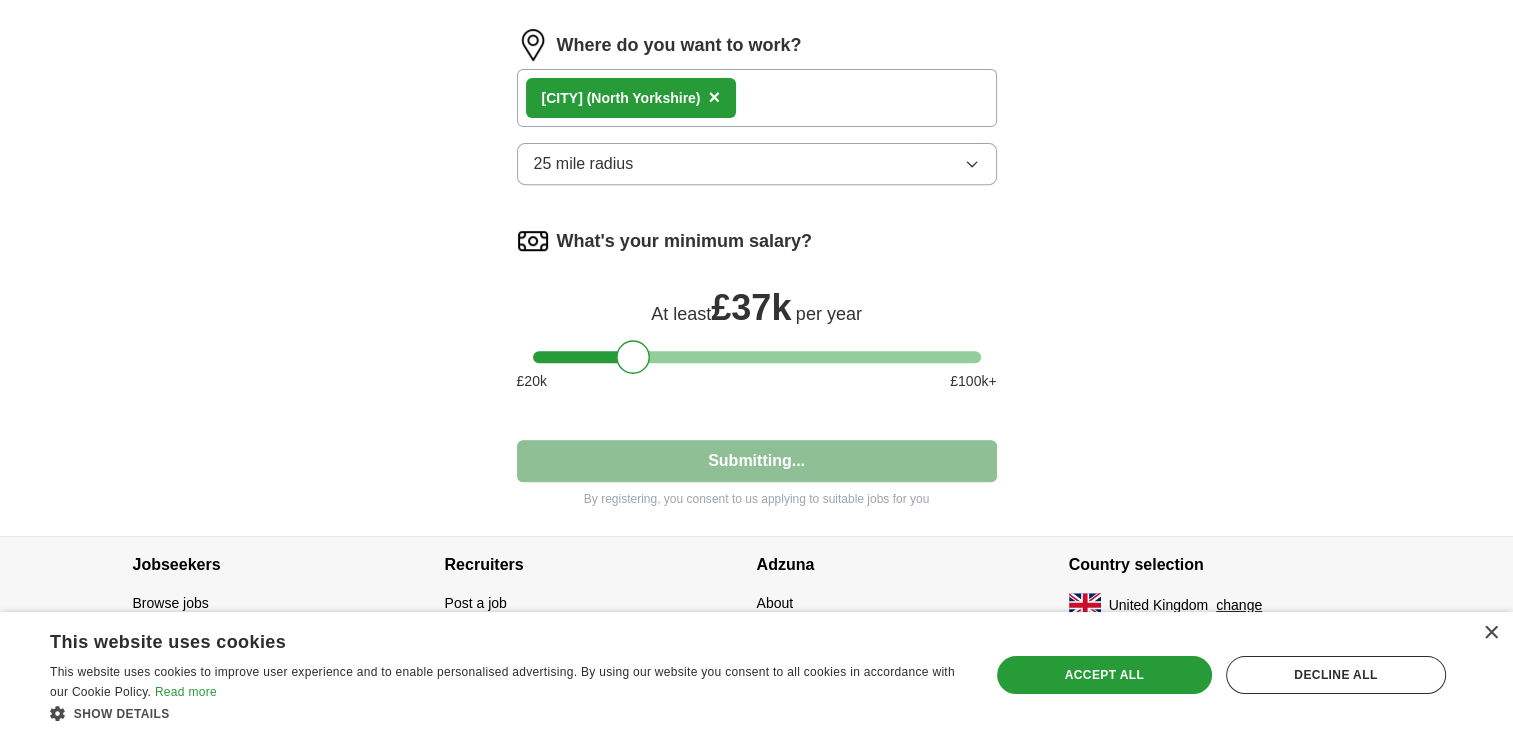 select on "**" 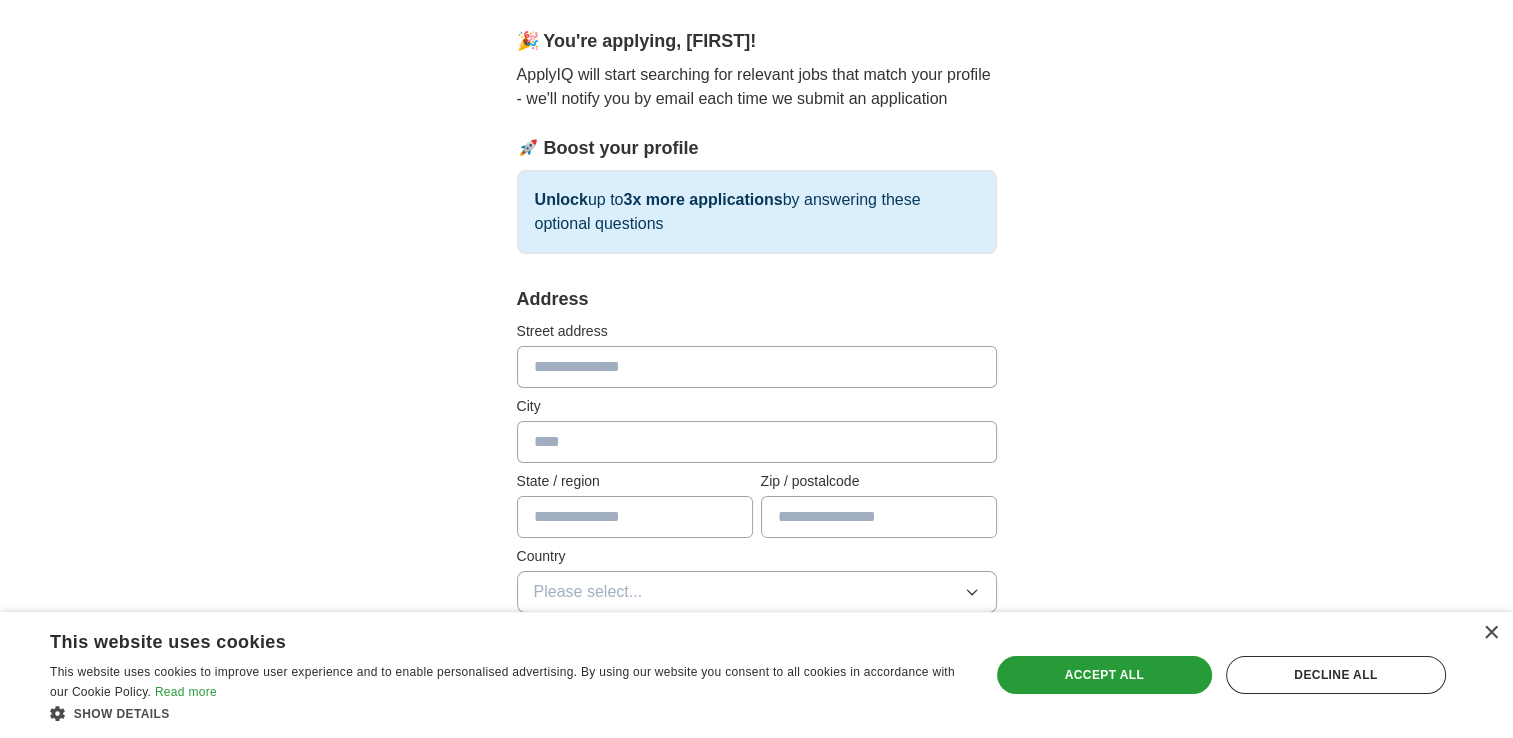 scroll, scrollTop: 200, scrollLeft: 0, axis: vertical 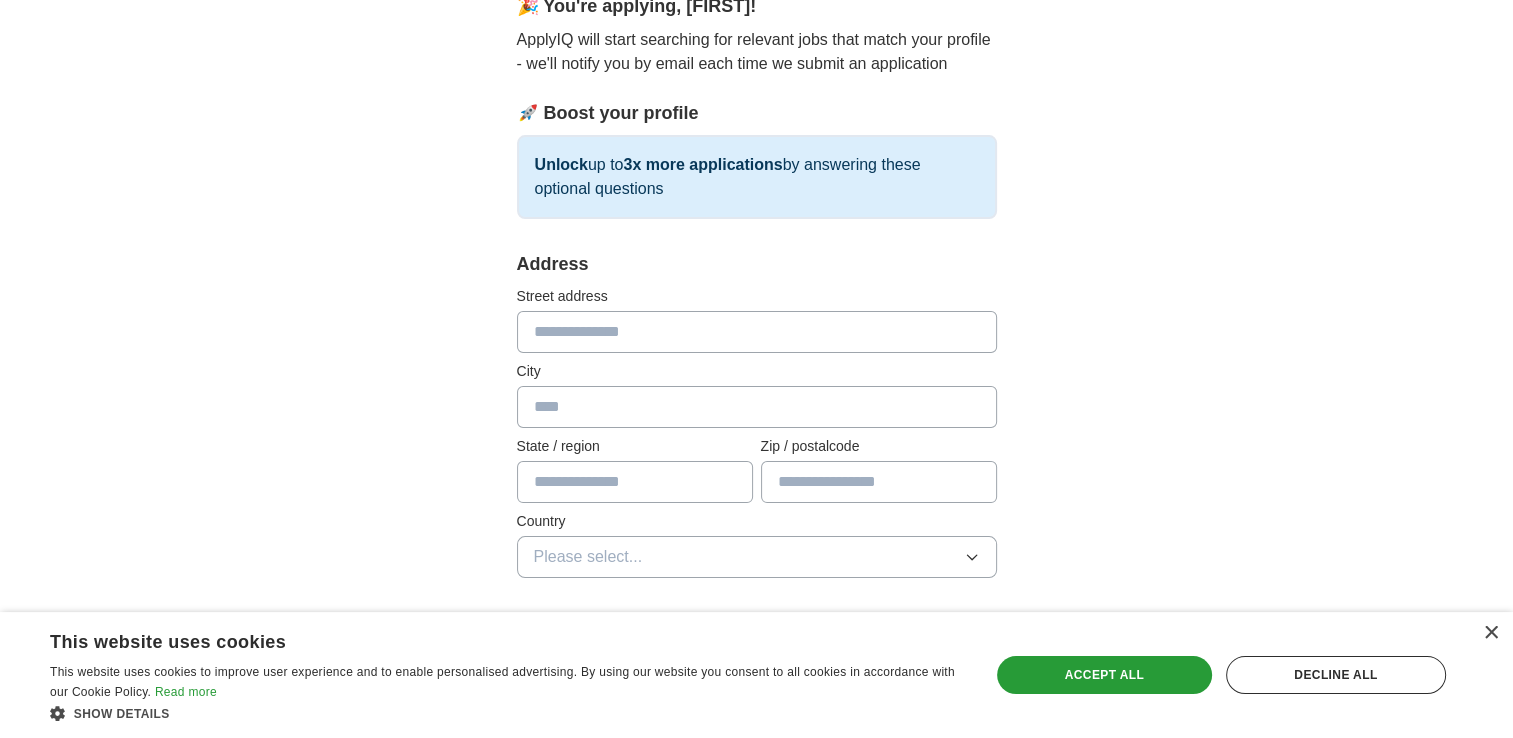 click at bounding box center (757, 332) 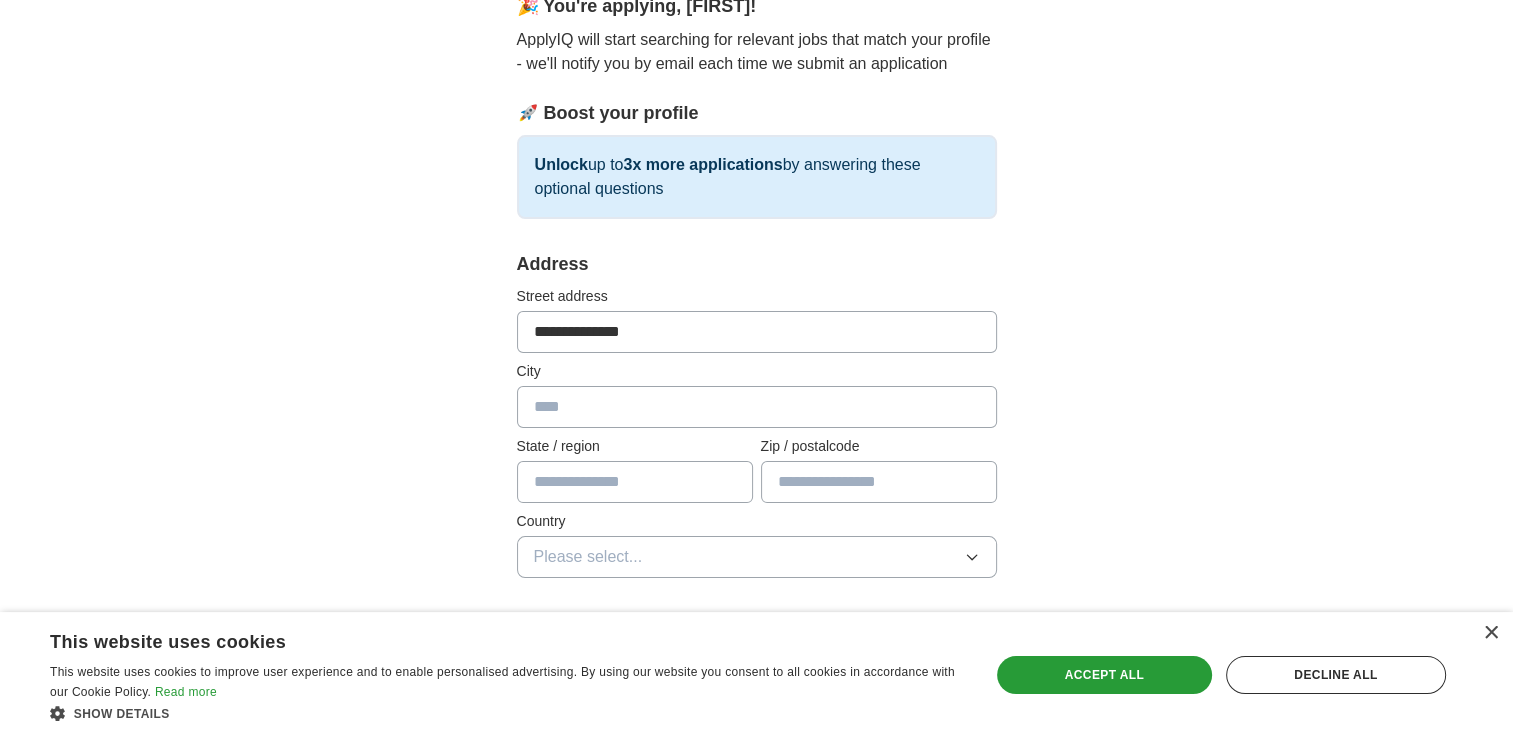 type on "**********" 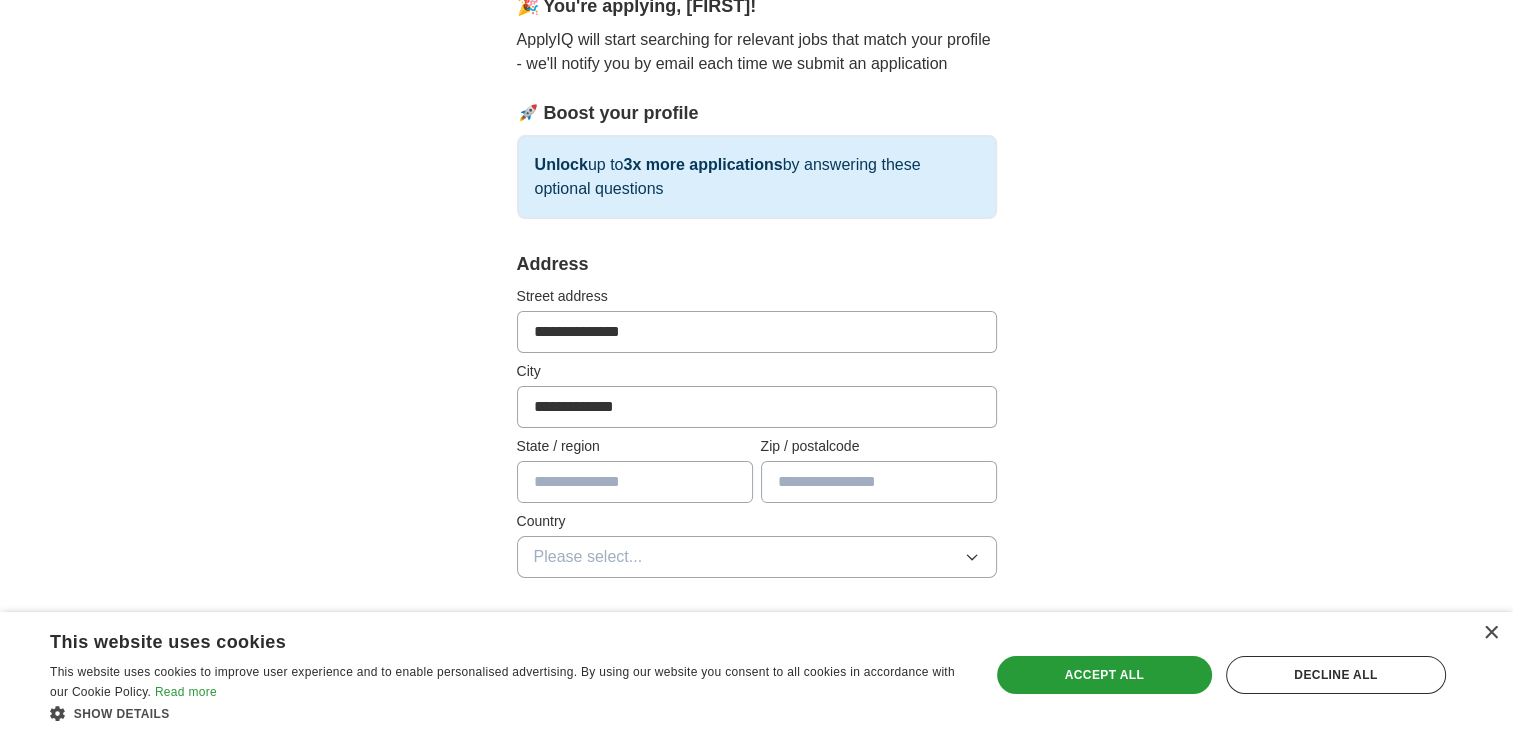 type on "**********" 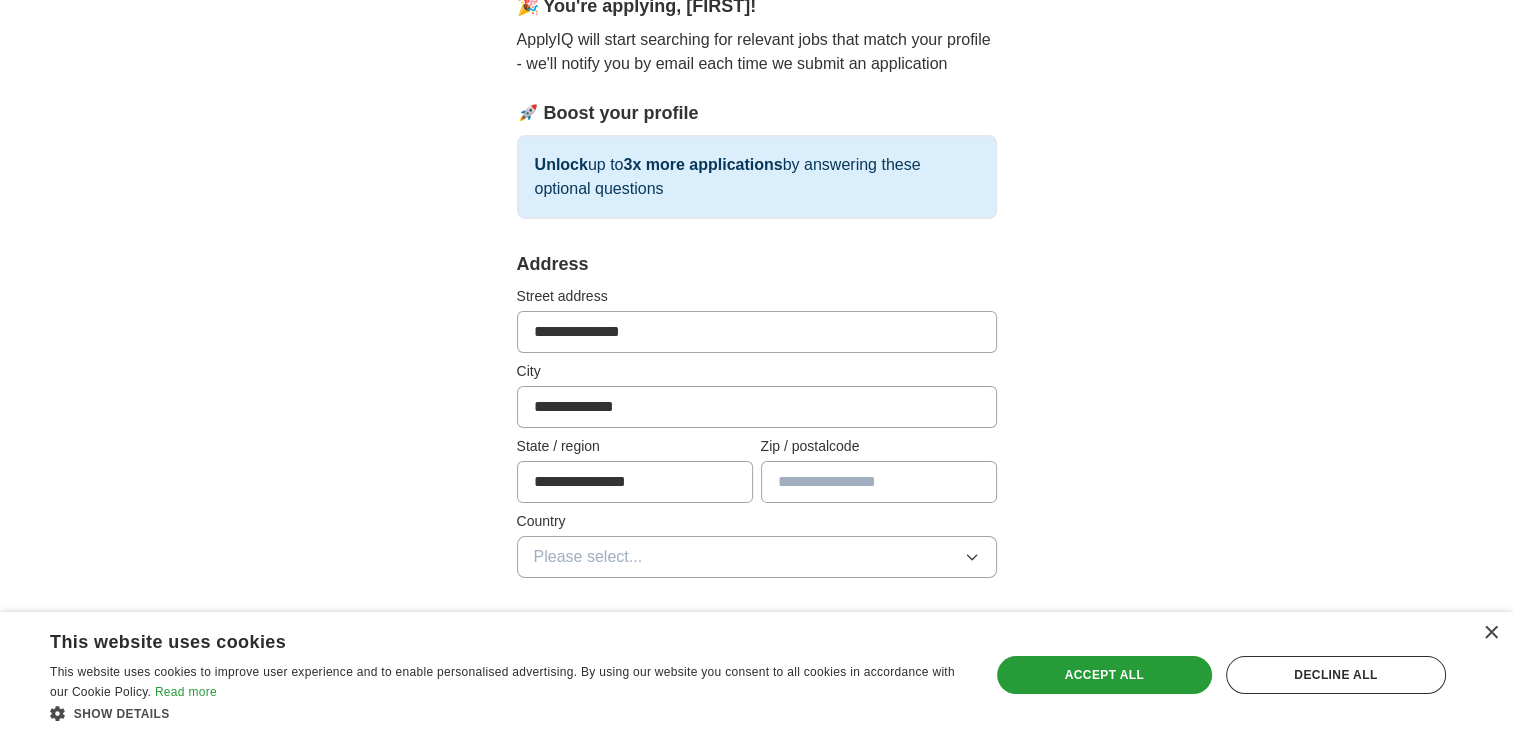 type on "******" 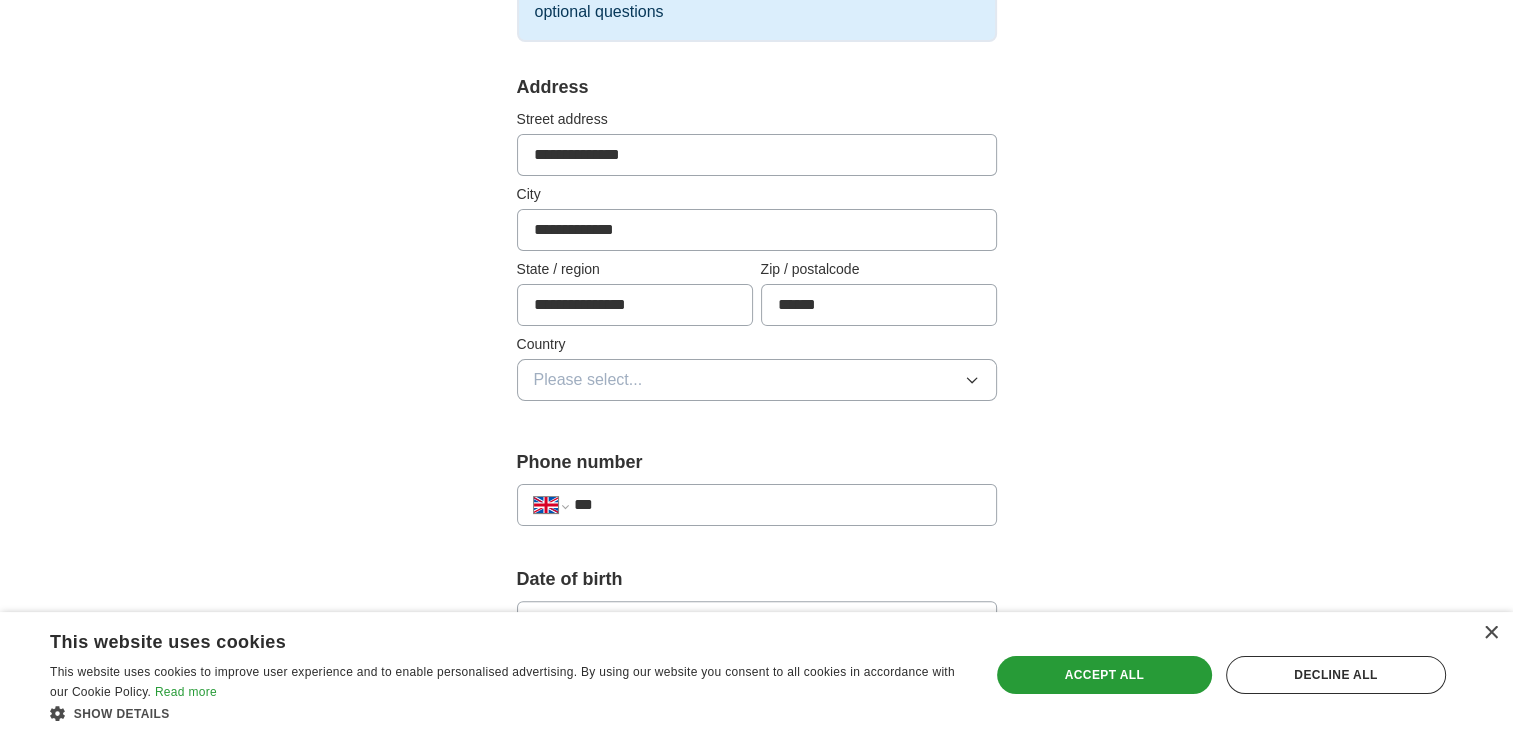 scroll, scrollTop: 400, scrollLeft: 0, axis: vertical 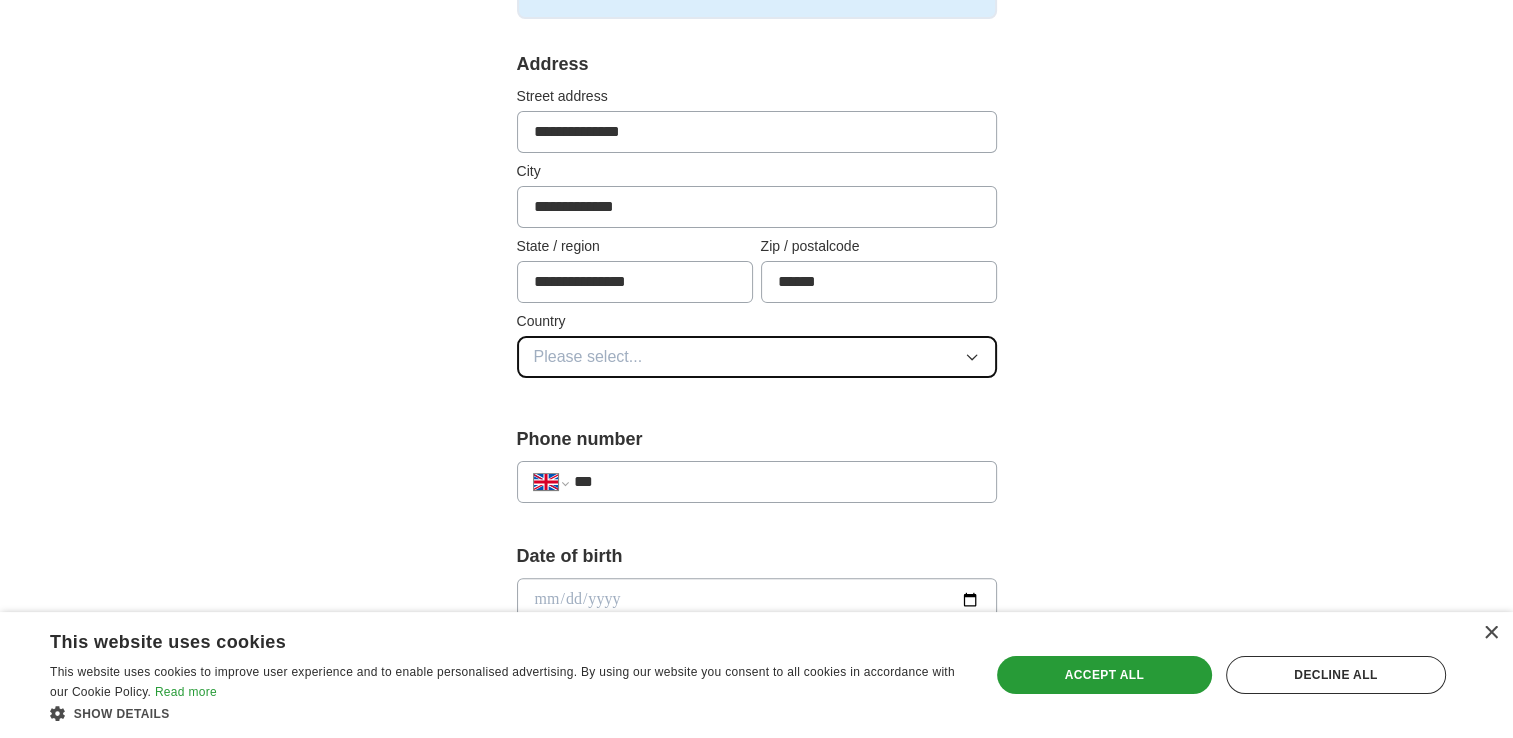 click 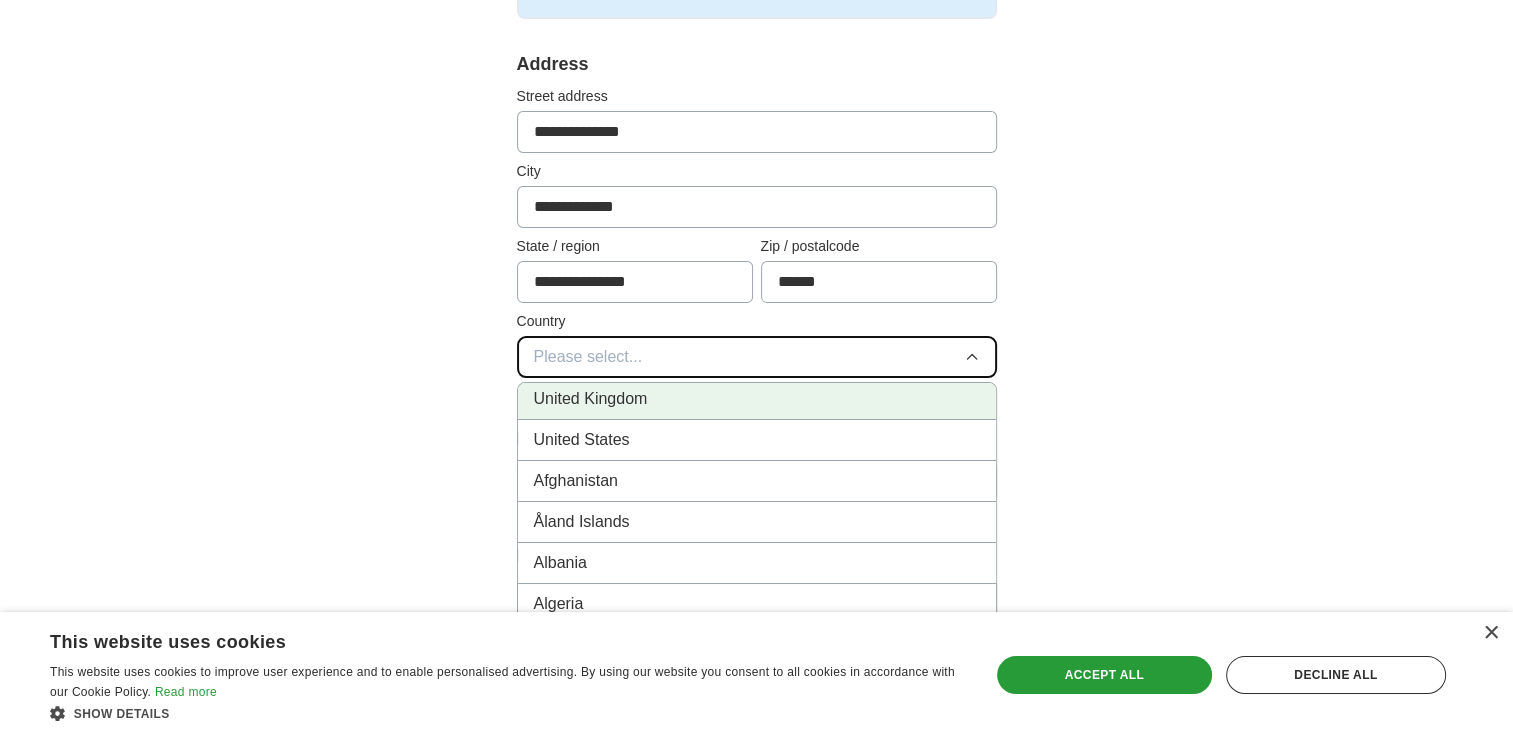 scroll, scrollTop: 0, scrollLeft: 0, axis: both 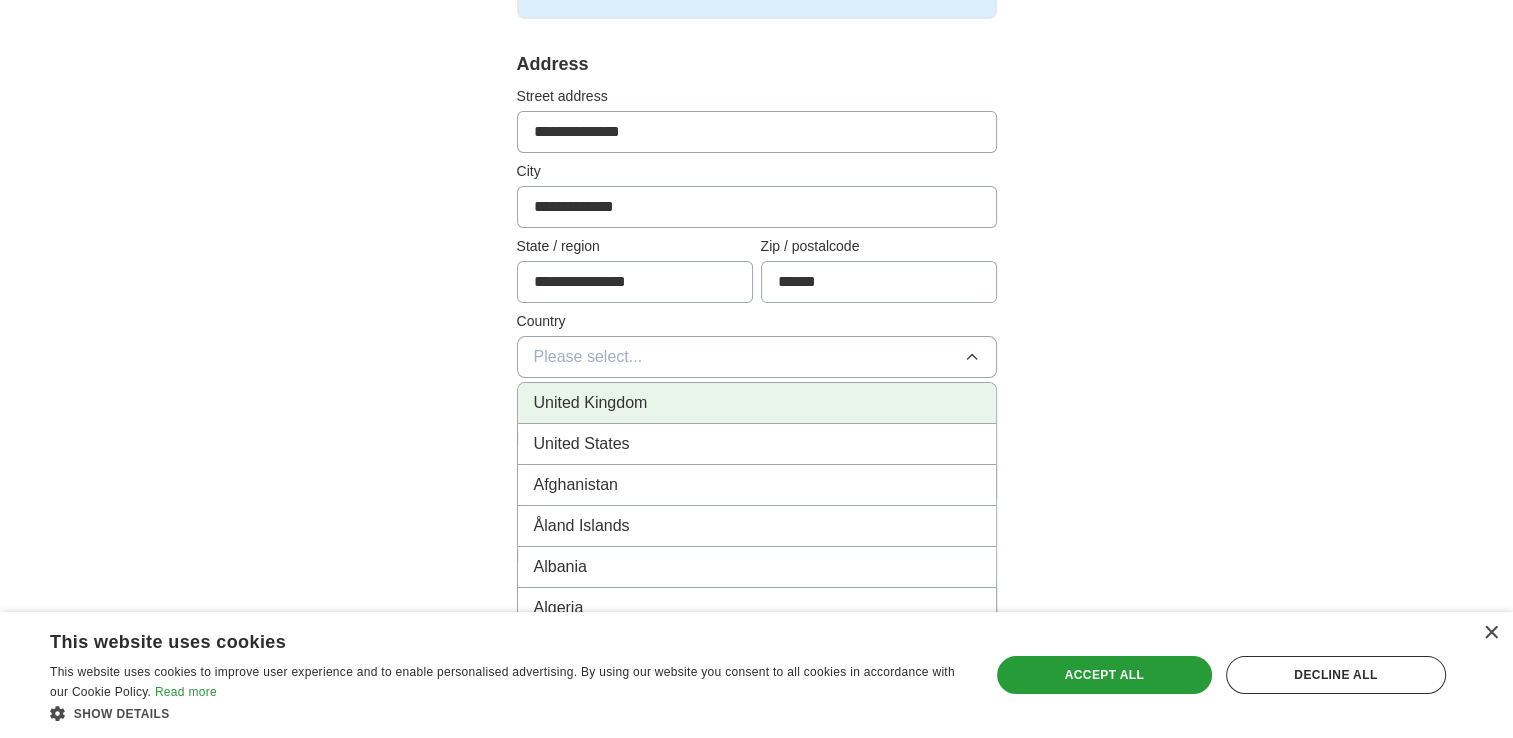 click on "United Kingdom" at bounding box center [757, 403] 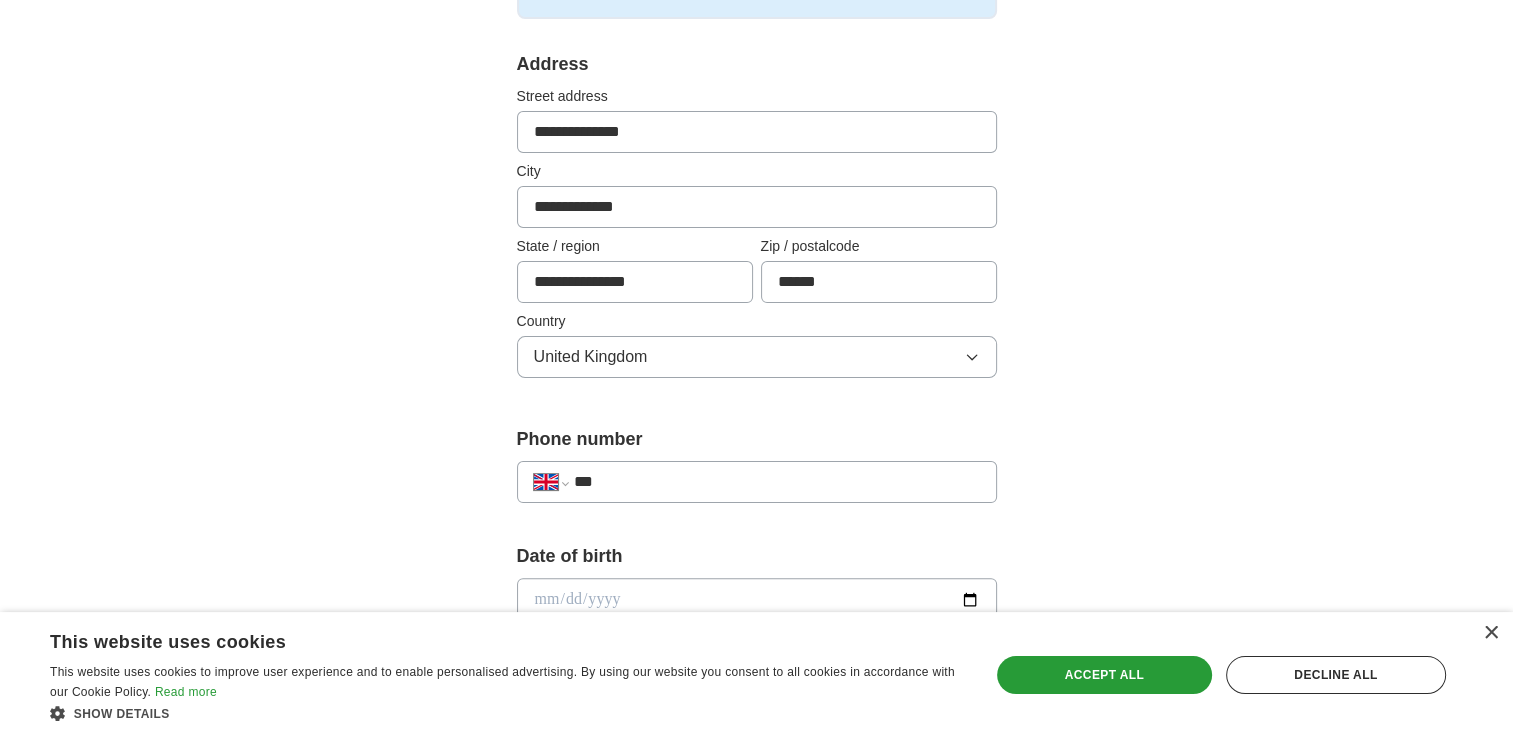 click on "***" at bounding box center (776, 482) 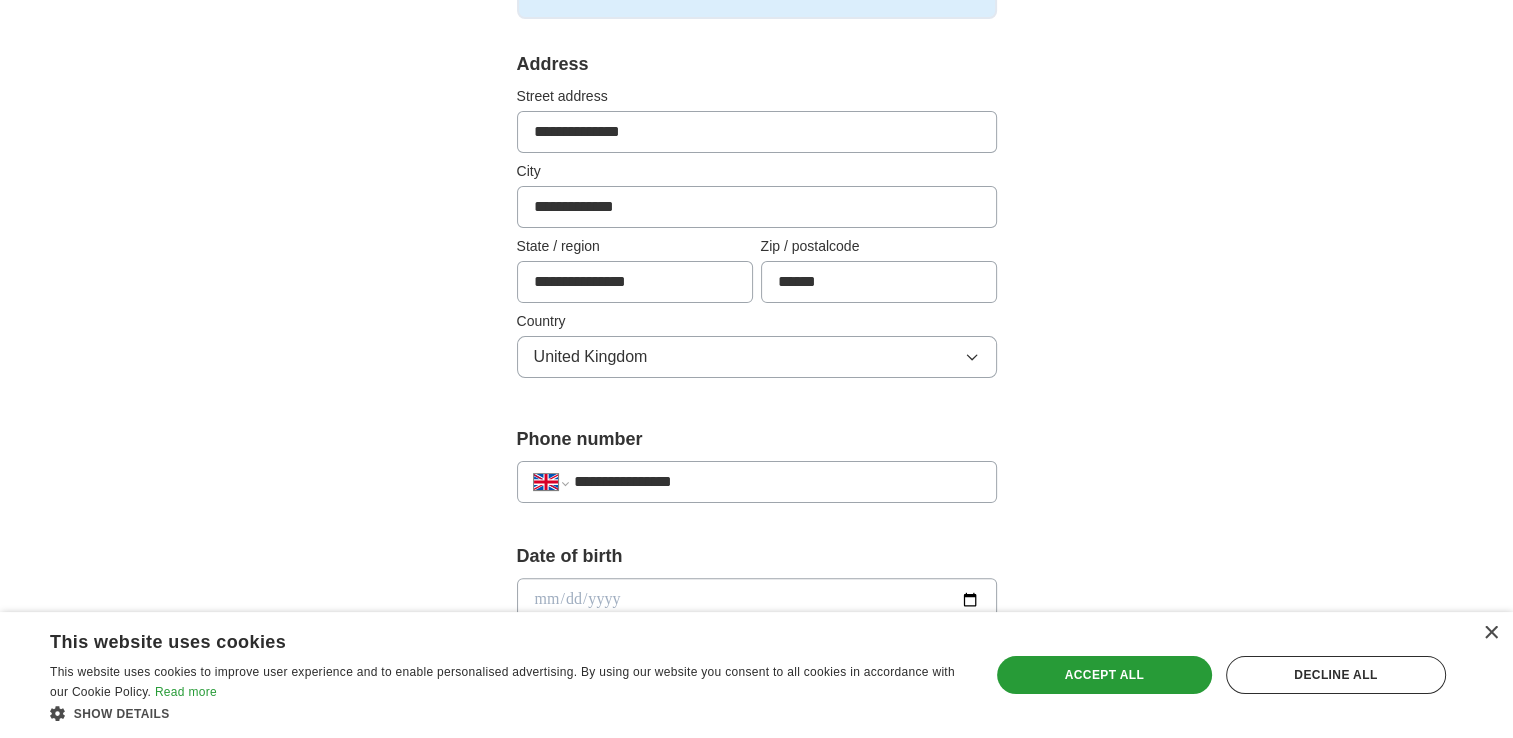 type on "**********" 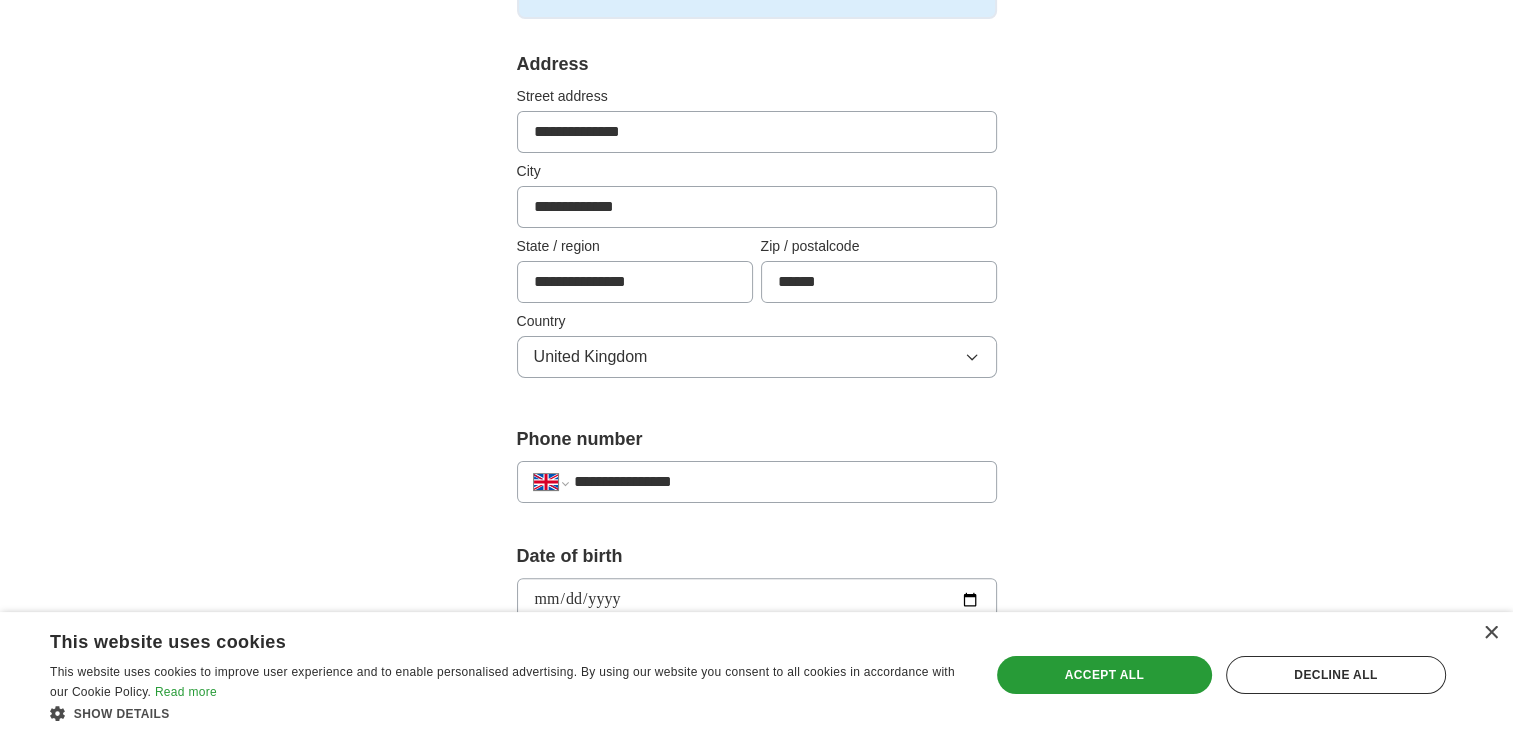 type on "**********" 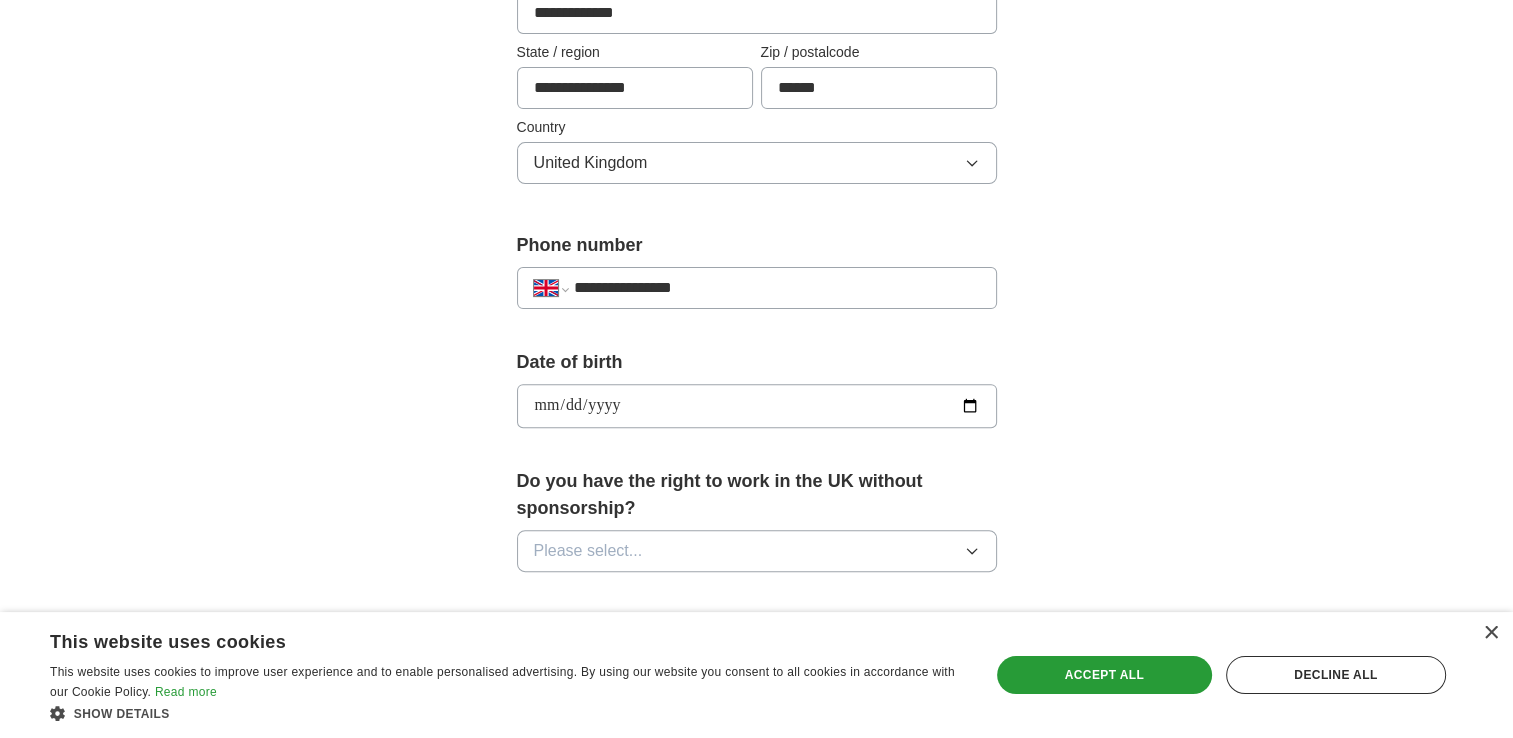 scroll, scrollTop: 600, scrollLeft: 0, axis: vertical 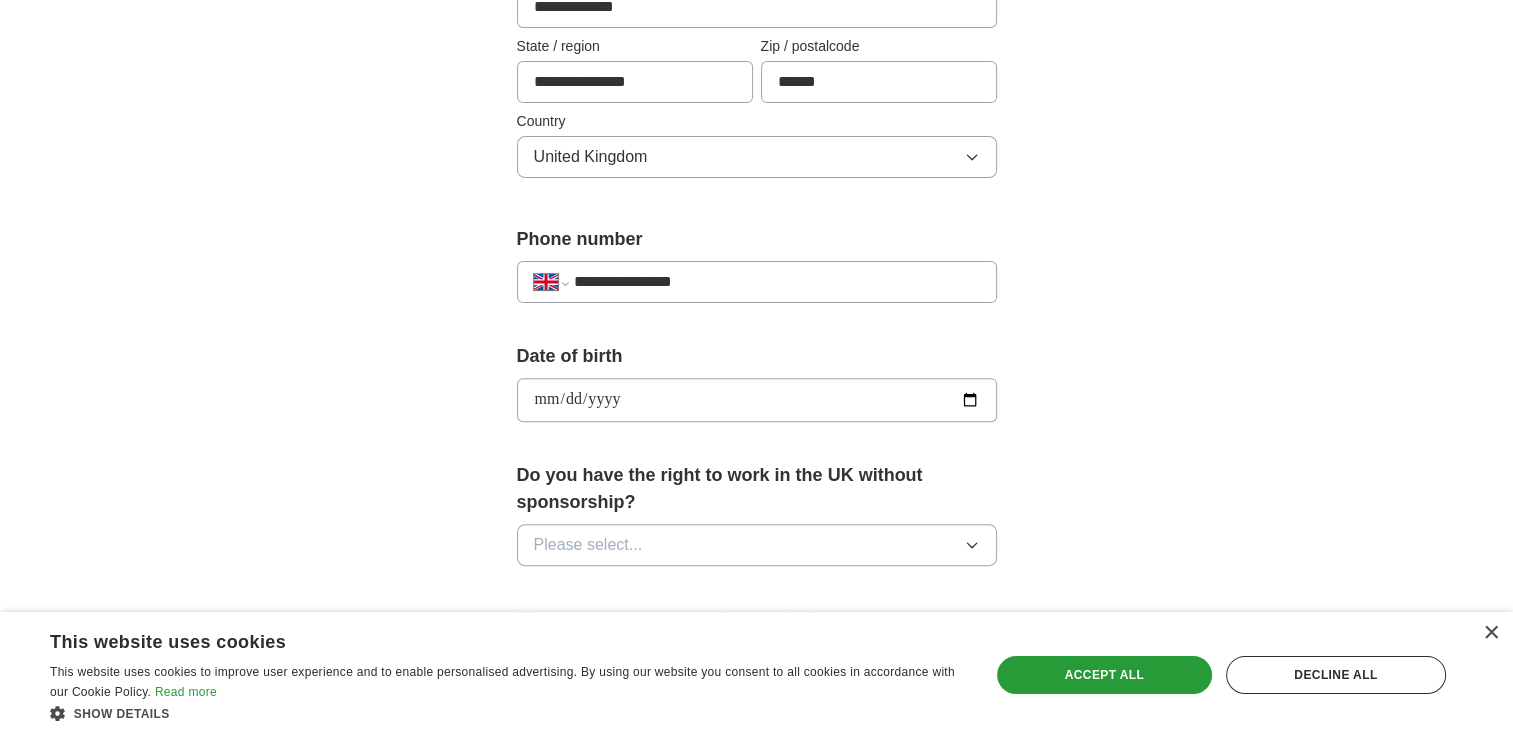 click on "**********" at bounding box center [757, 400] 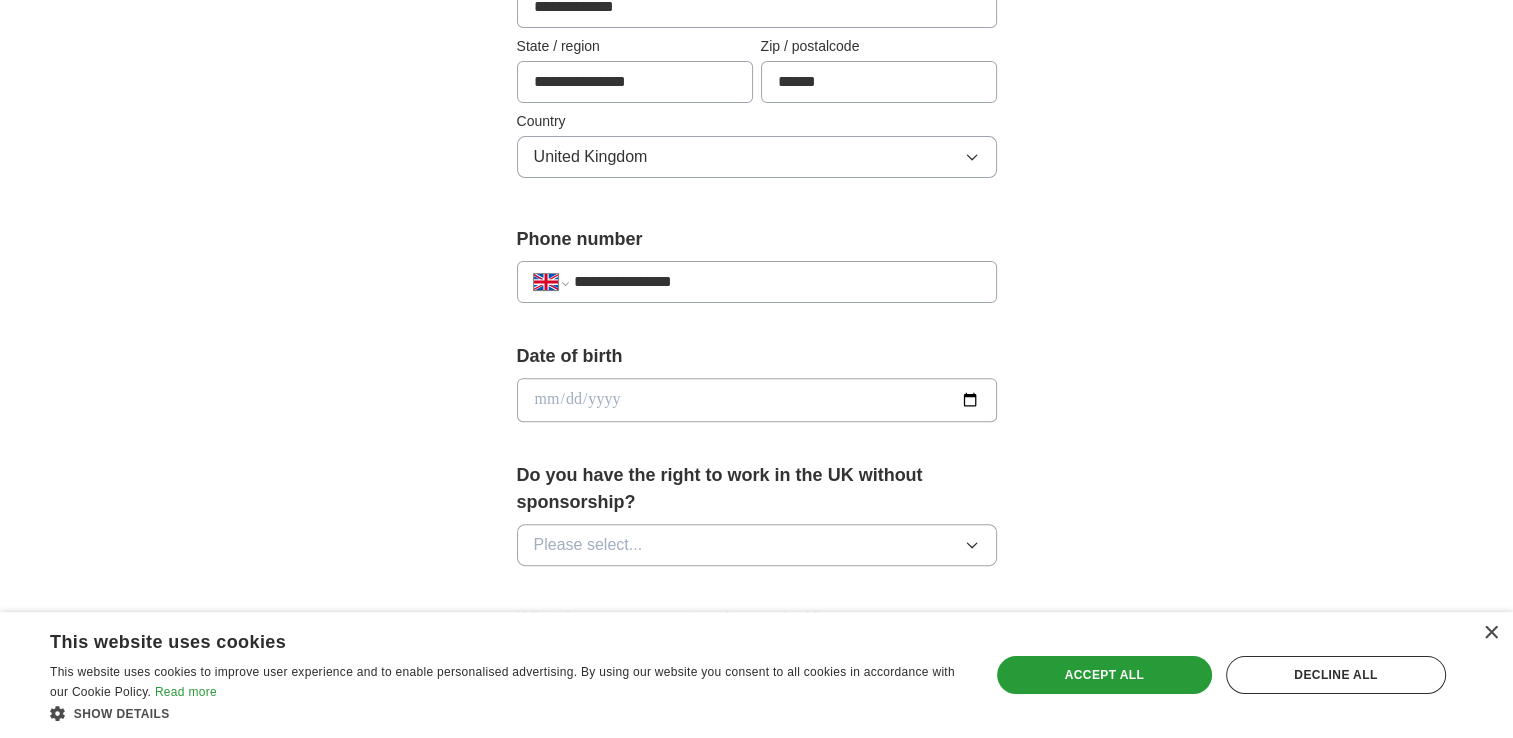 type on "**********" 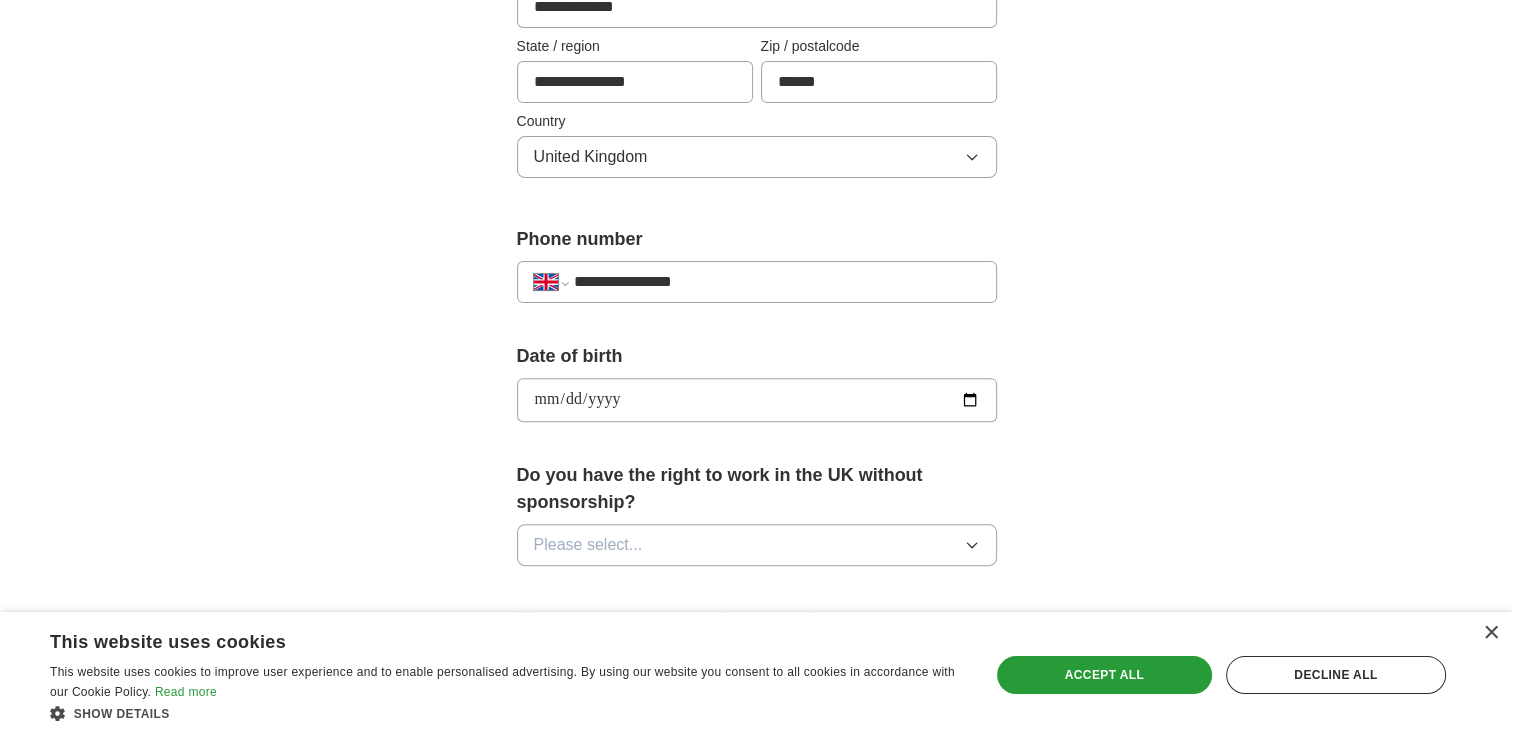 type on "**********" 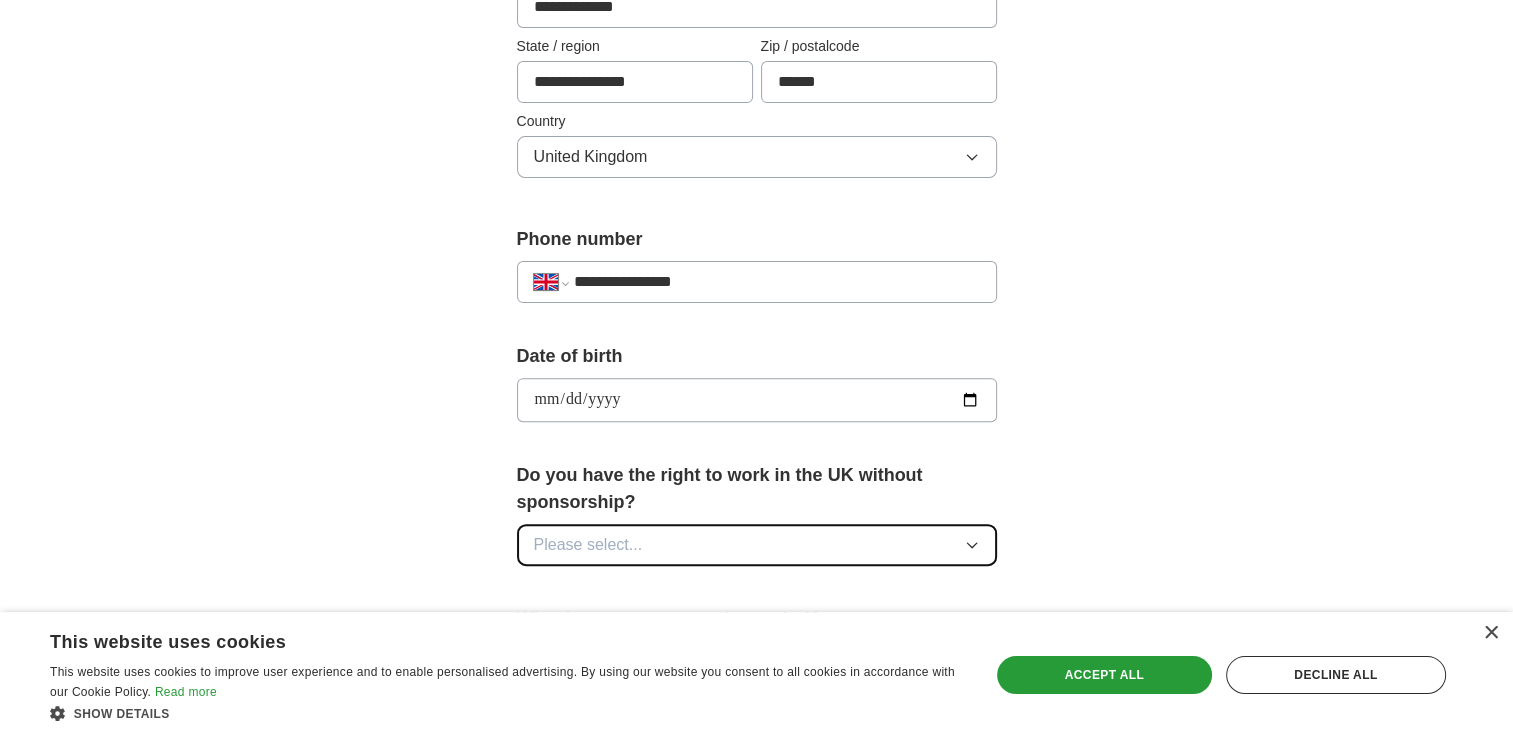 click 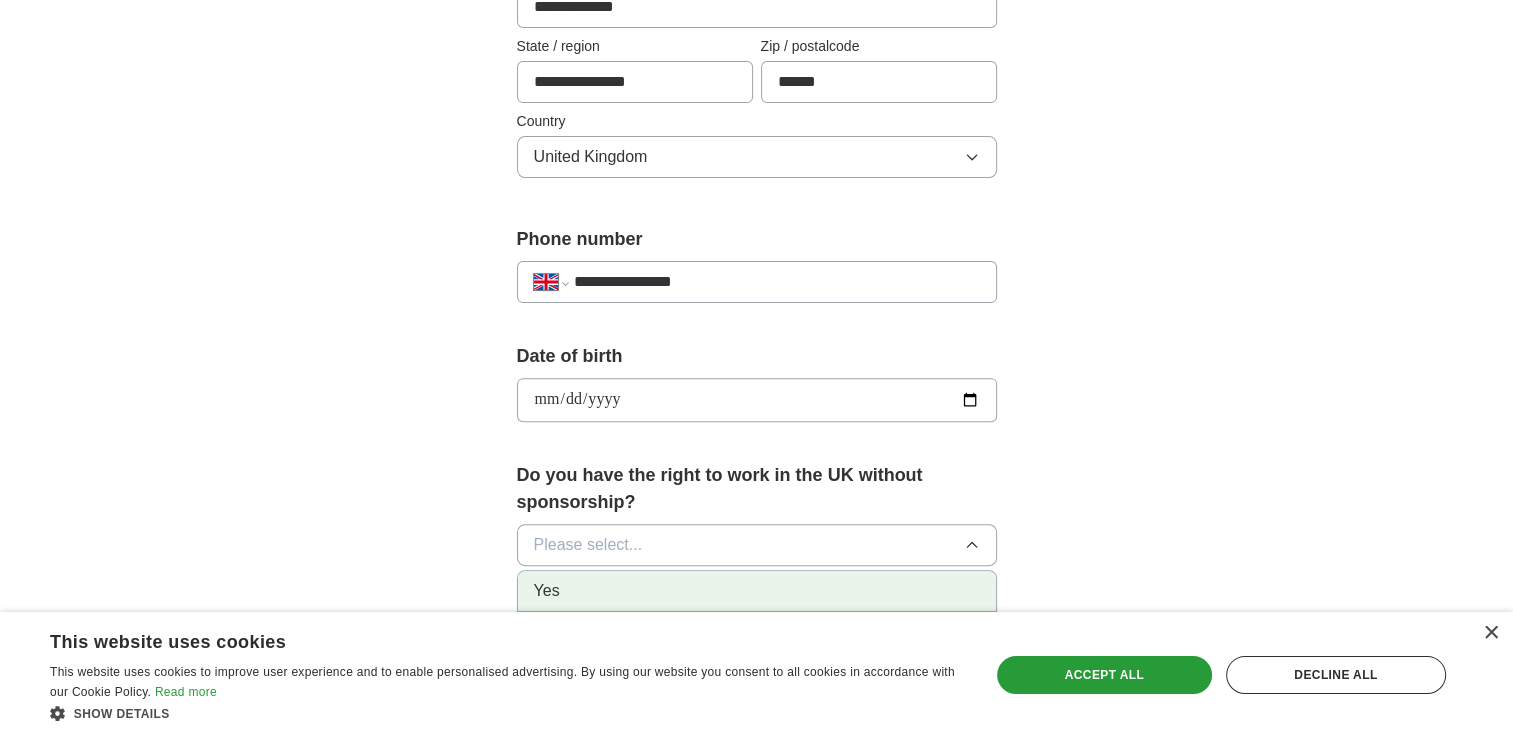 click on "Yes" at bounding box center [757, 591] 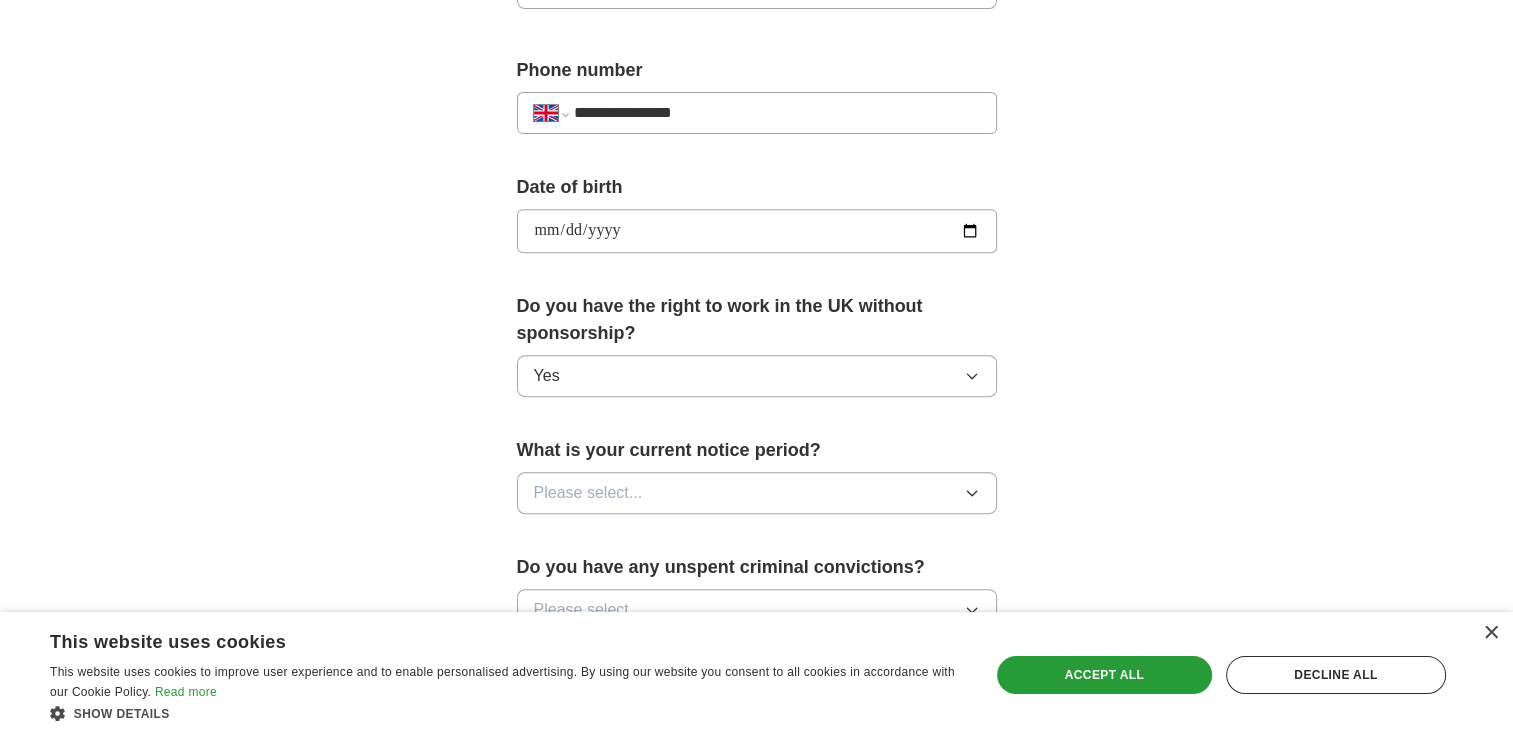 scroll, scrollTop: 900, scrollLeft: 0, axis: vertical 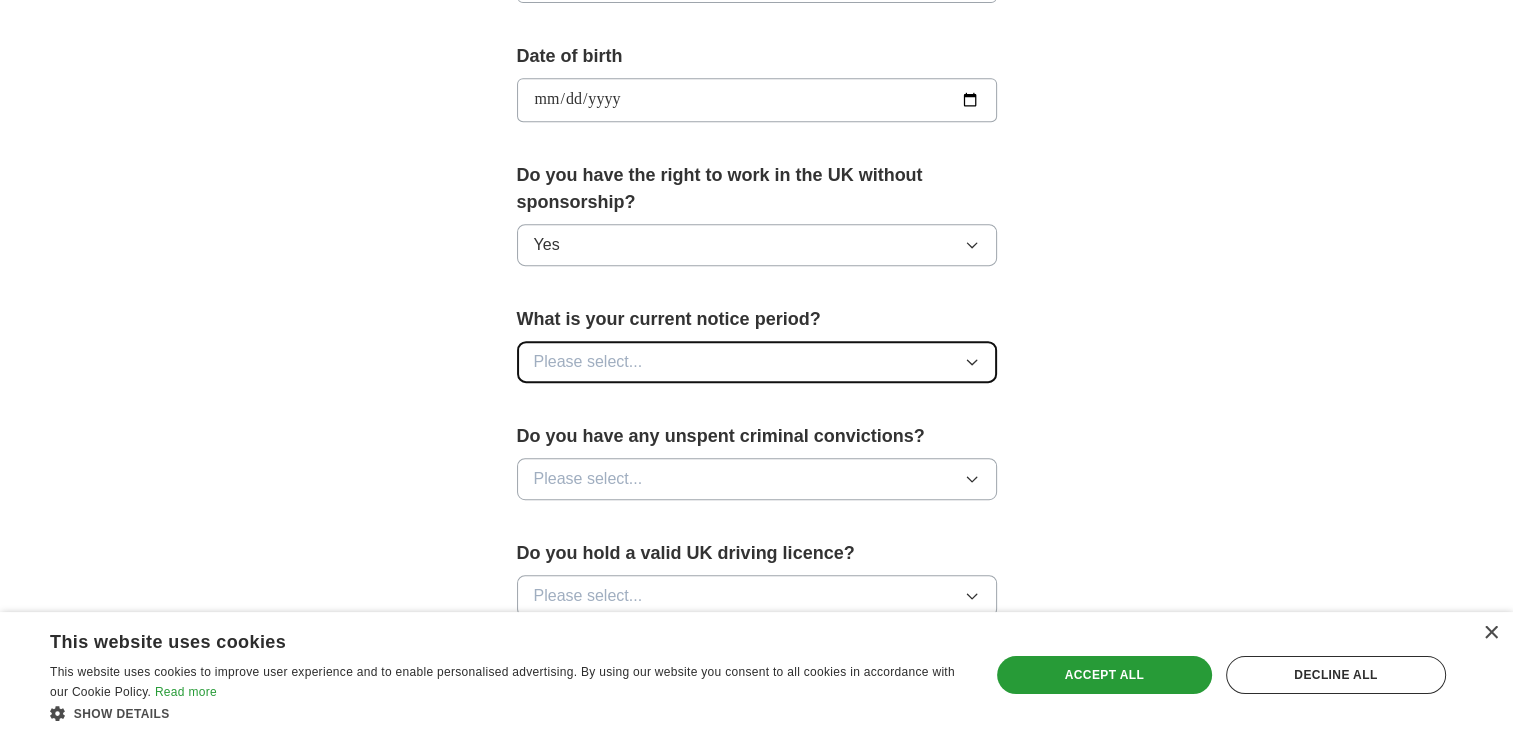 click 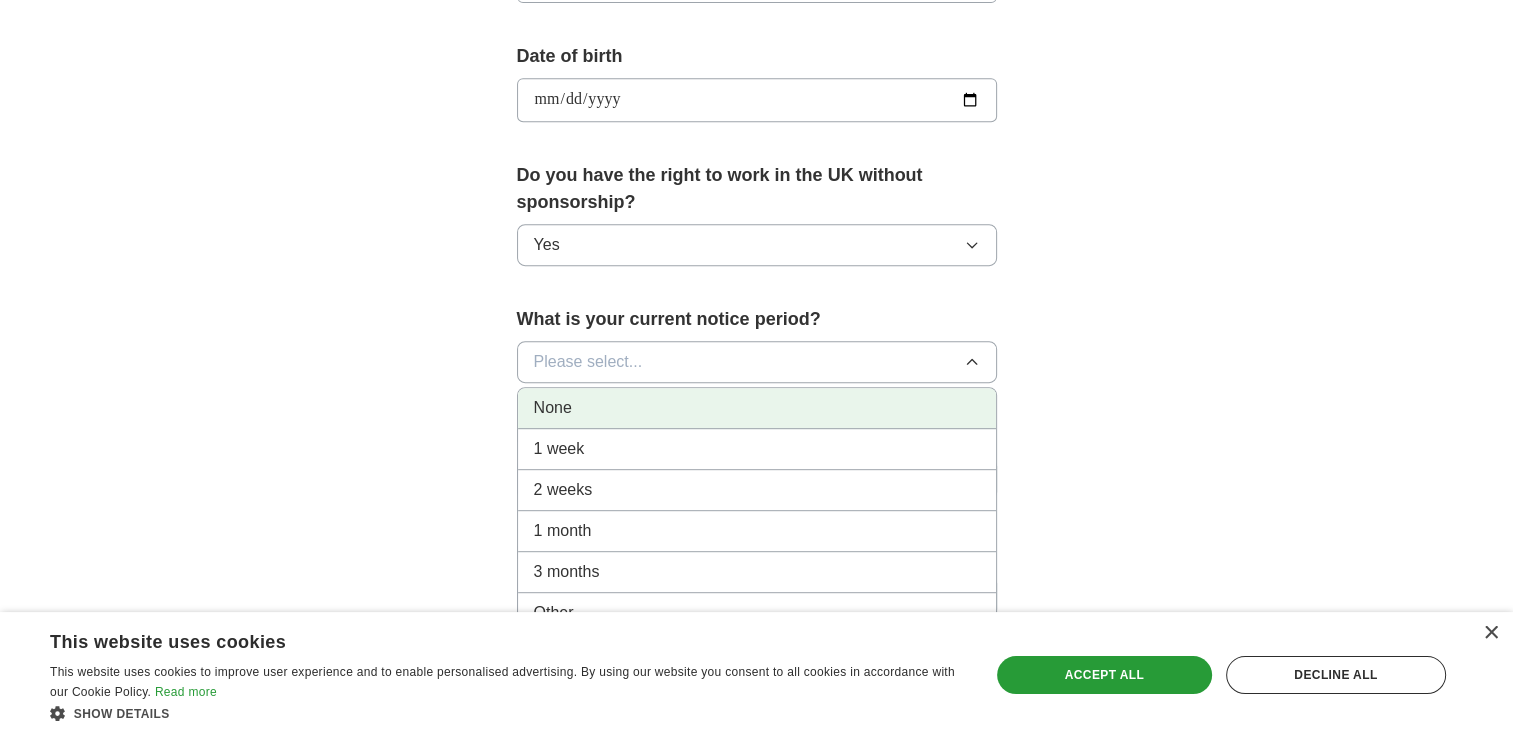 click on "None" at bounding box center (757, 408) 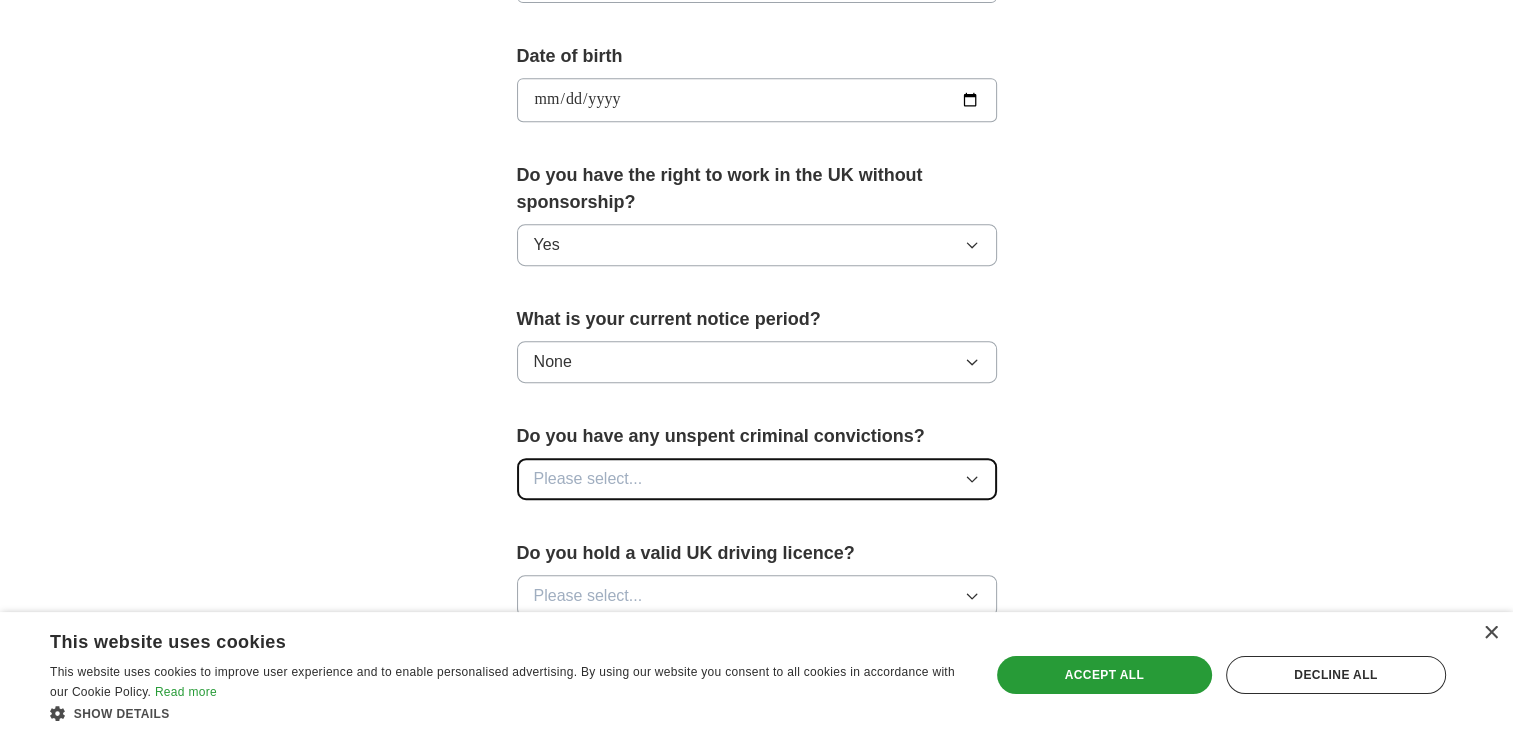 click on "Please select..." at bounding box center [757, 479] 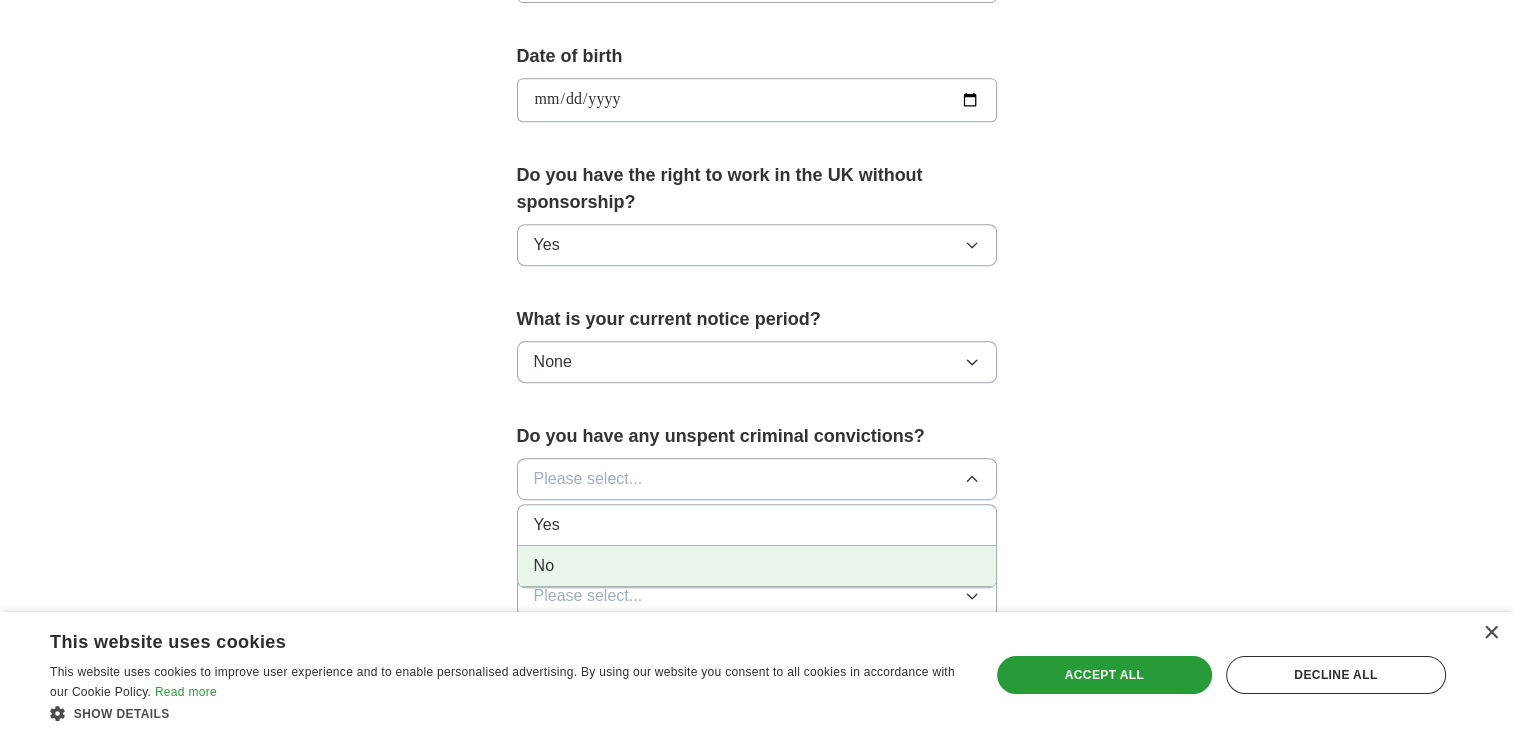 click on "No" at bounding box center (757, 566) 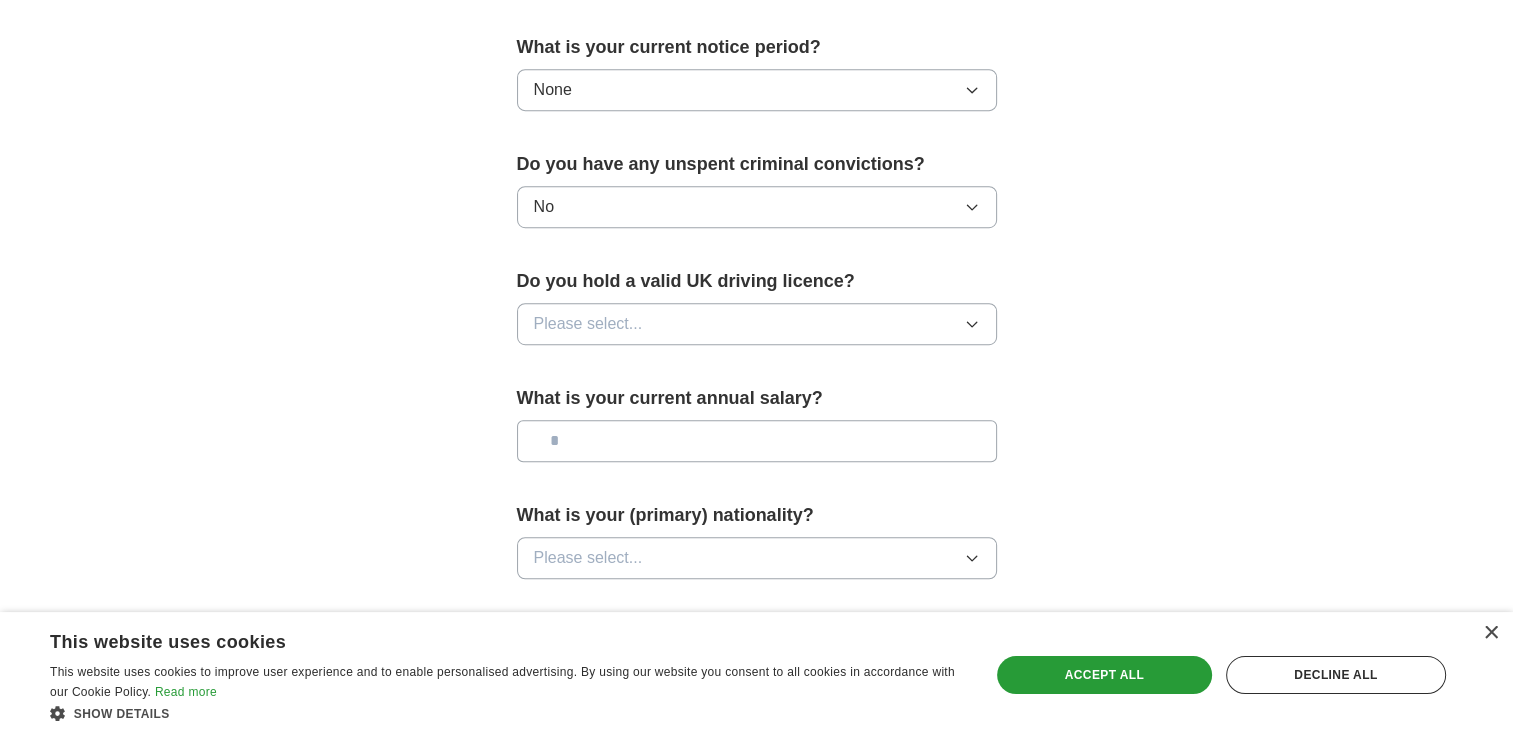 scroll, scrollTop: 1200, scrollLeft: 0, axis: vertical 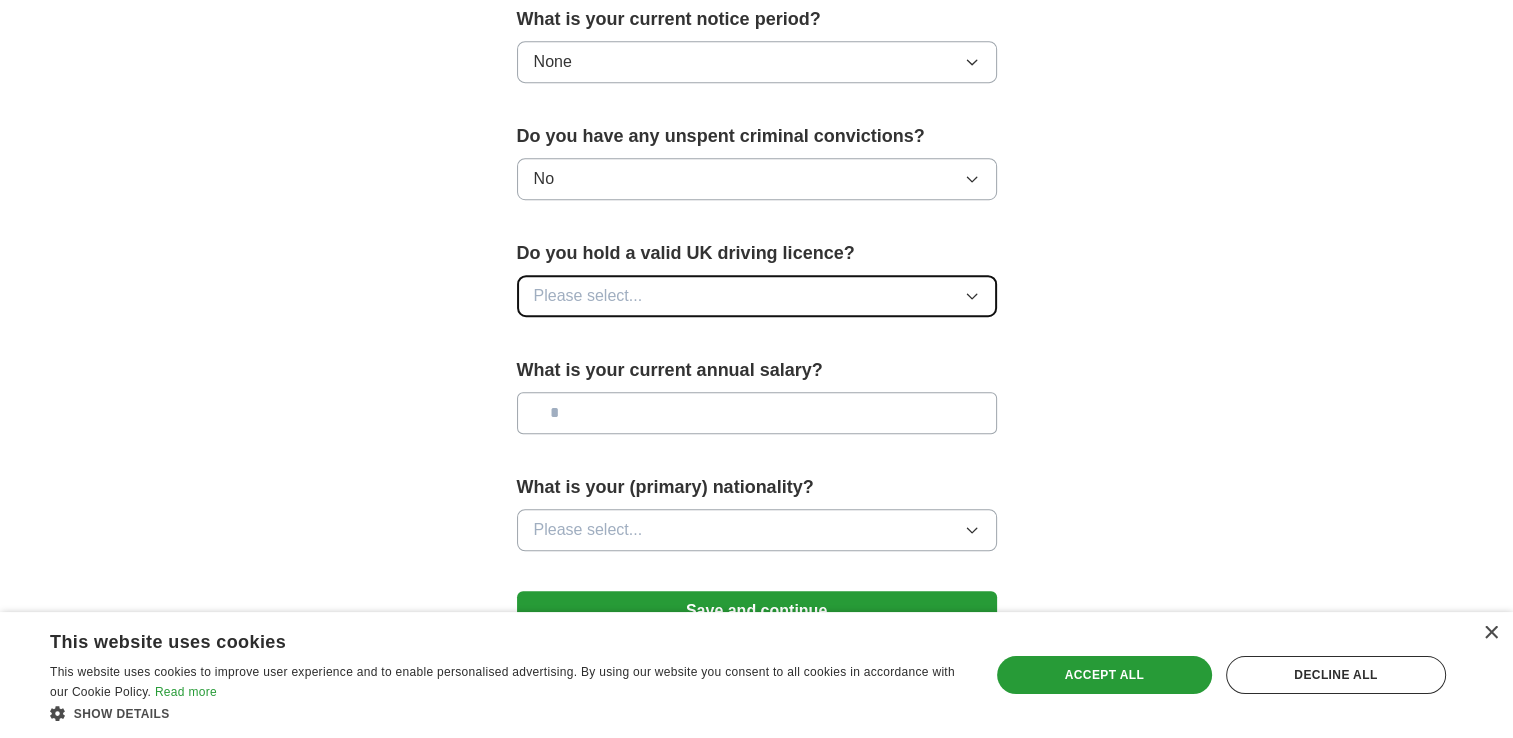 click on "Please select..." at bounding box center (757, 296) 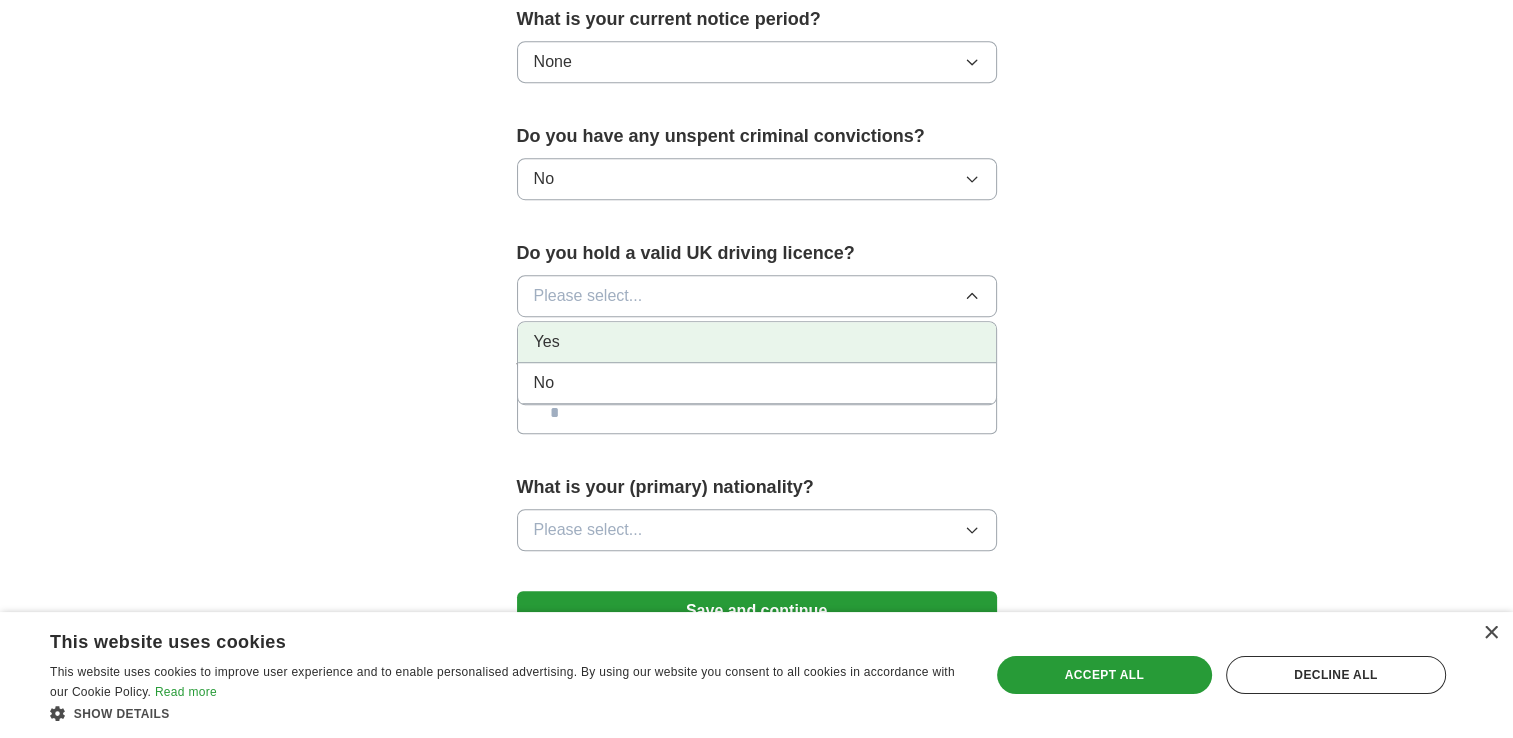click on "Yes" at bounding box center [757, 342] 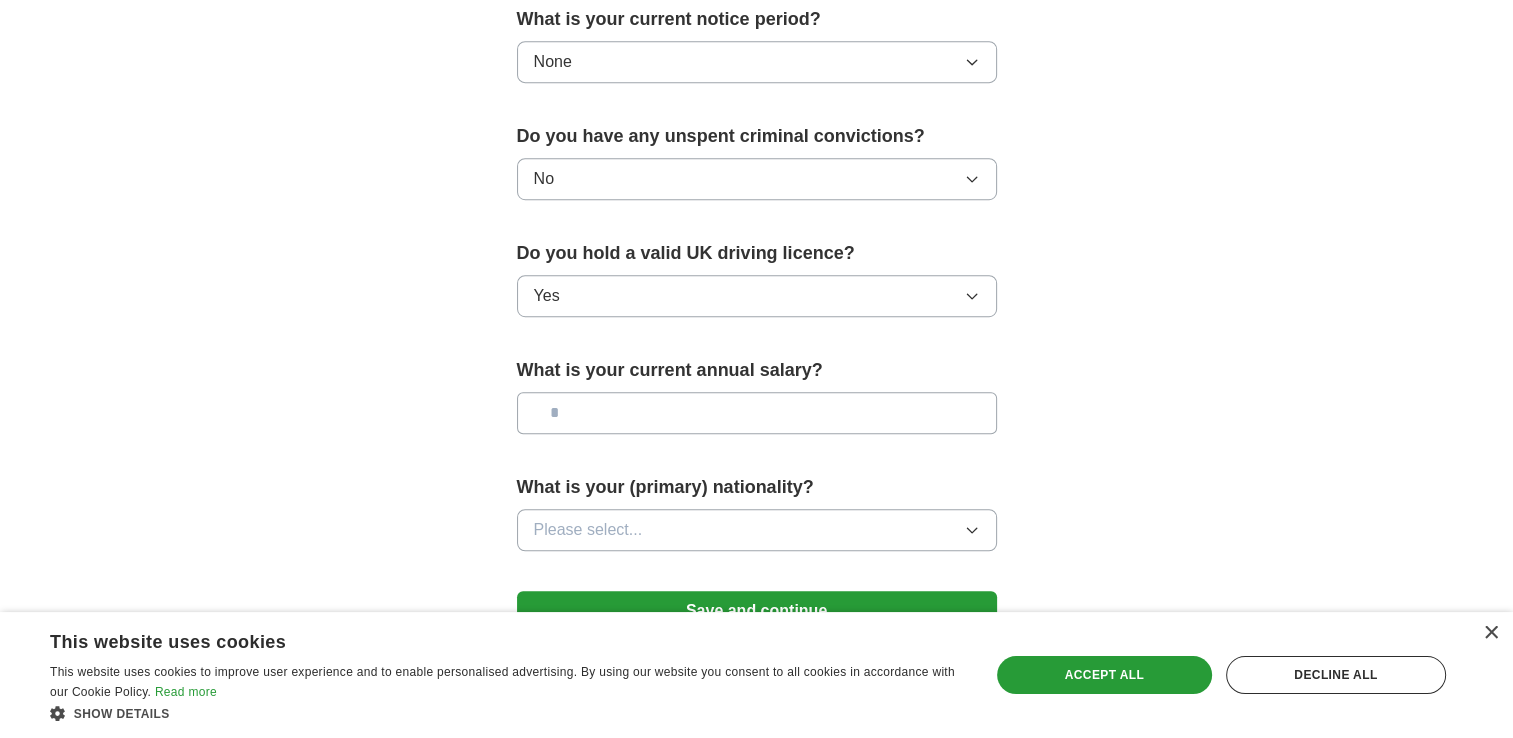 click at bounding box center (757, 413) 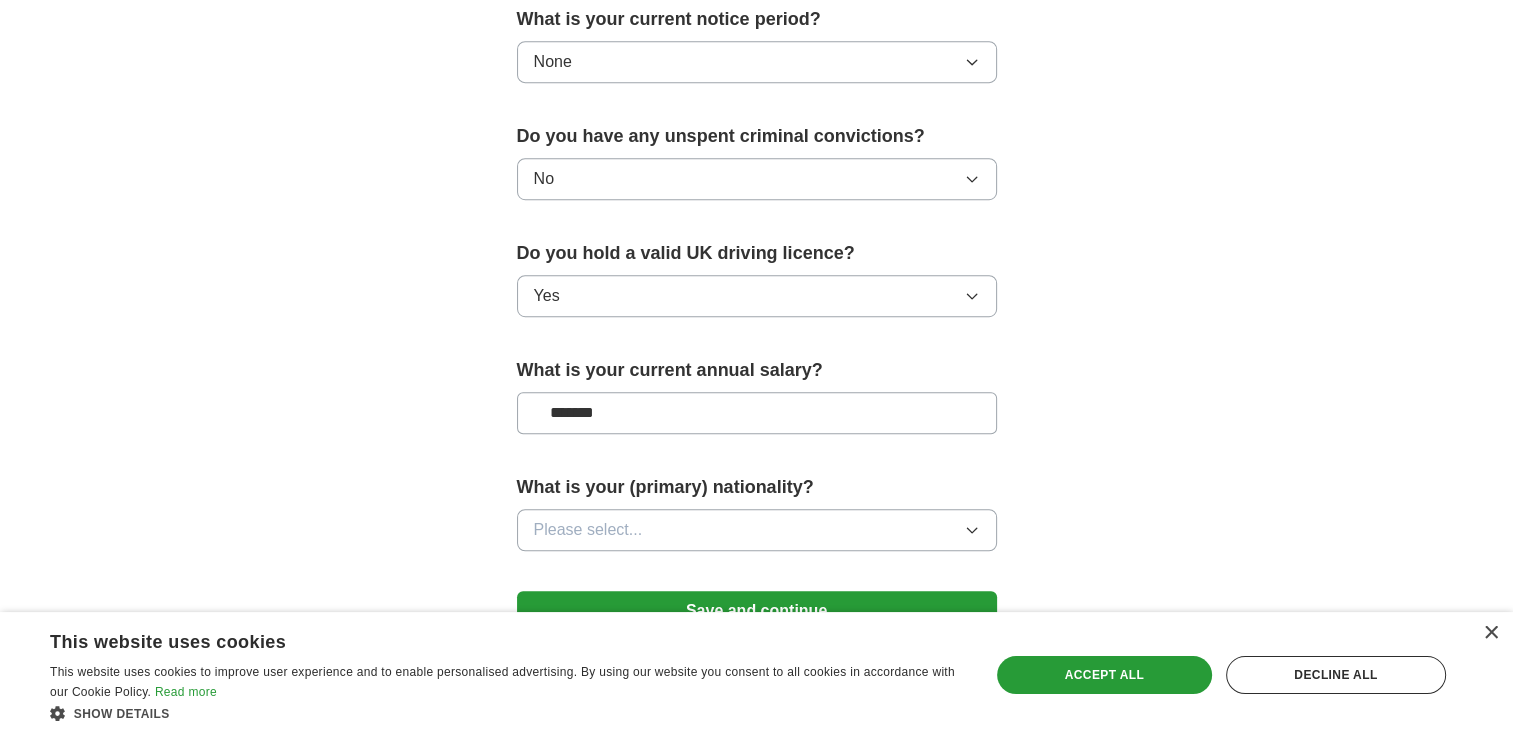 type on "*******" 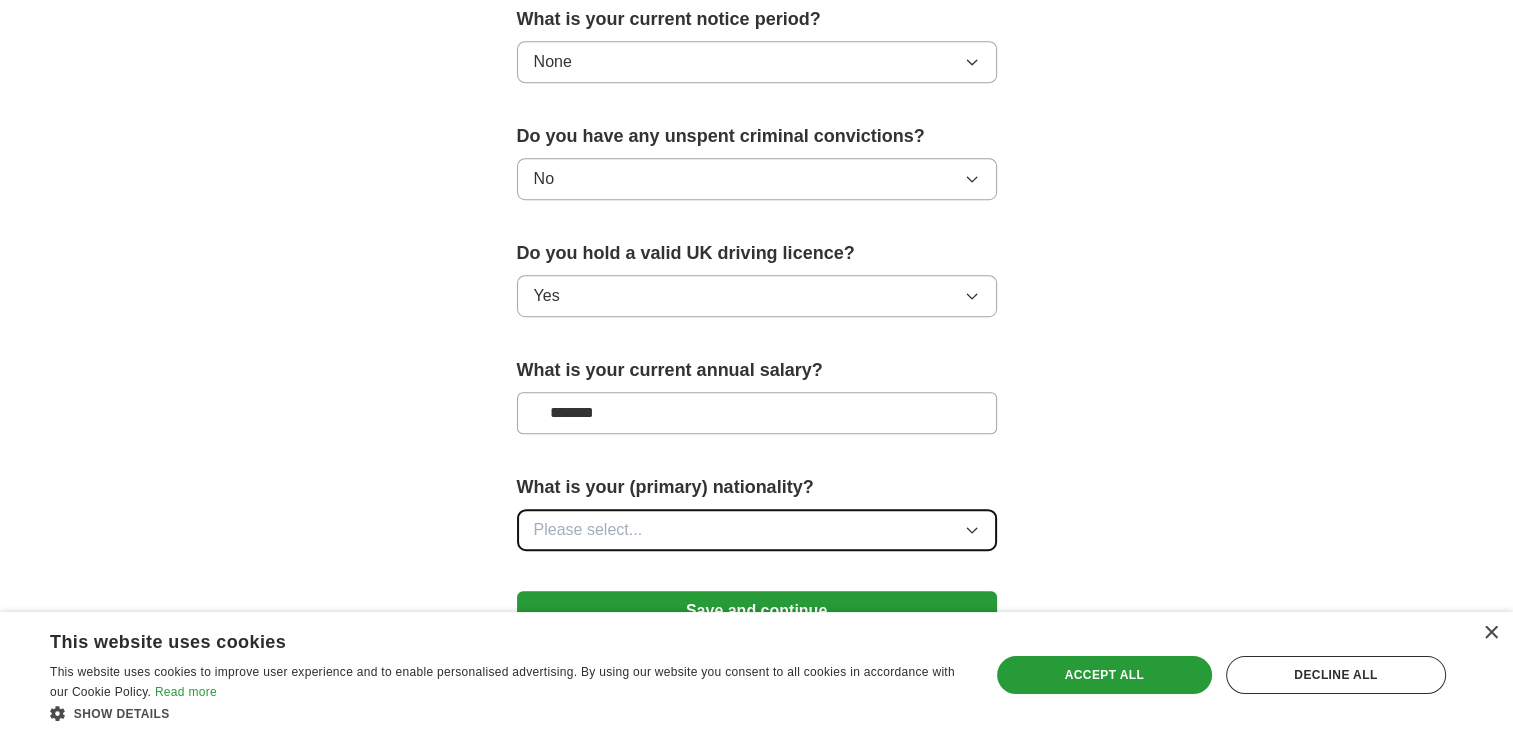click 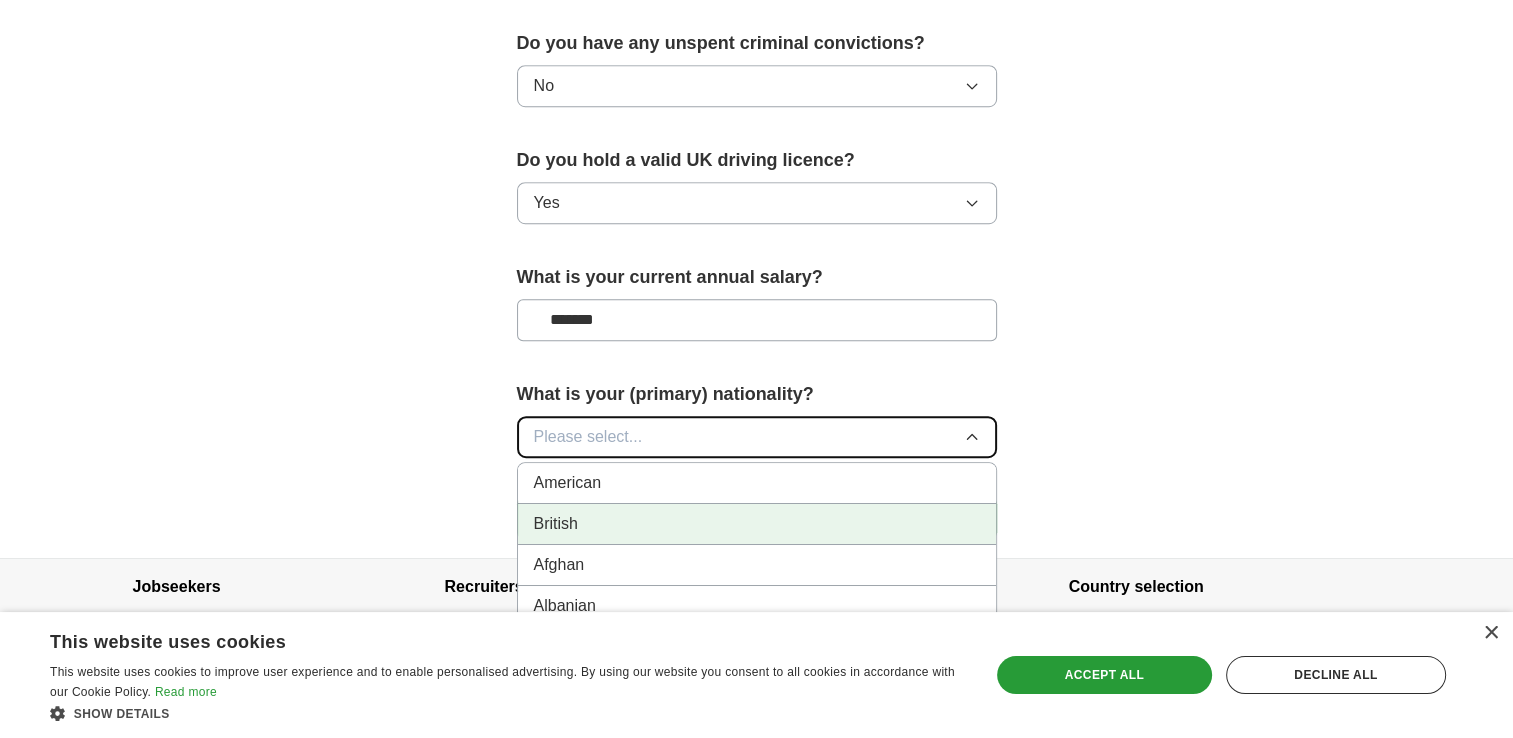 scroll, scrollTop: 1300, scrollLeft: 0, axis: vertical 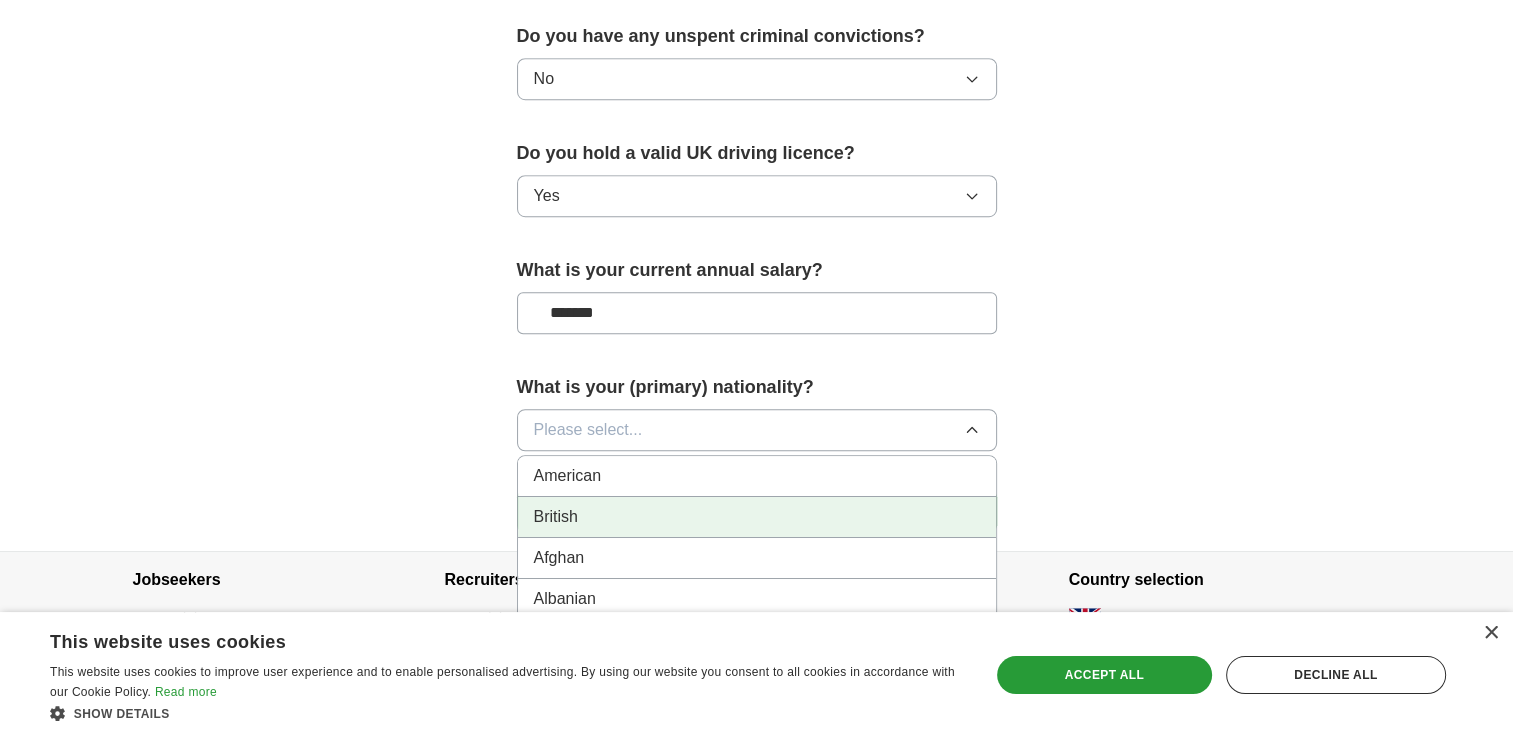 click on "British" at bounding box center (757, 517) 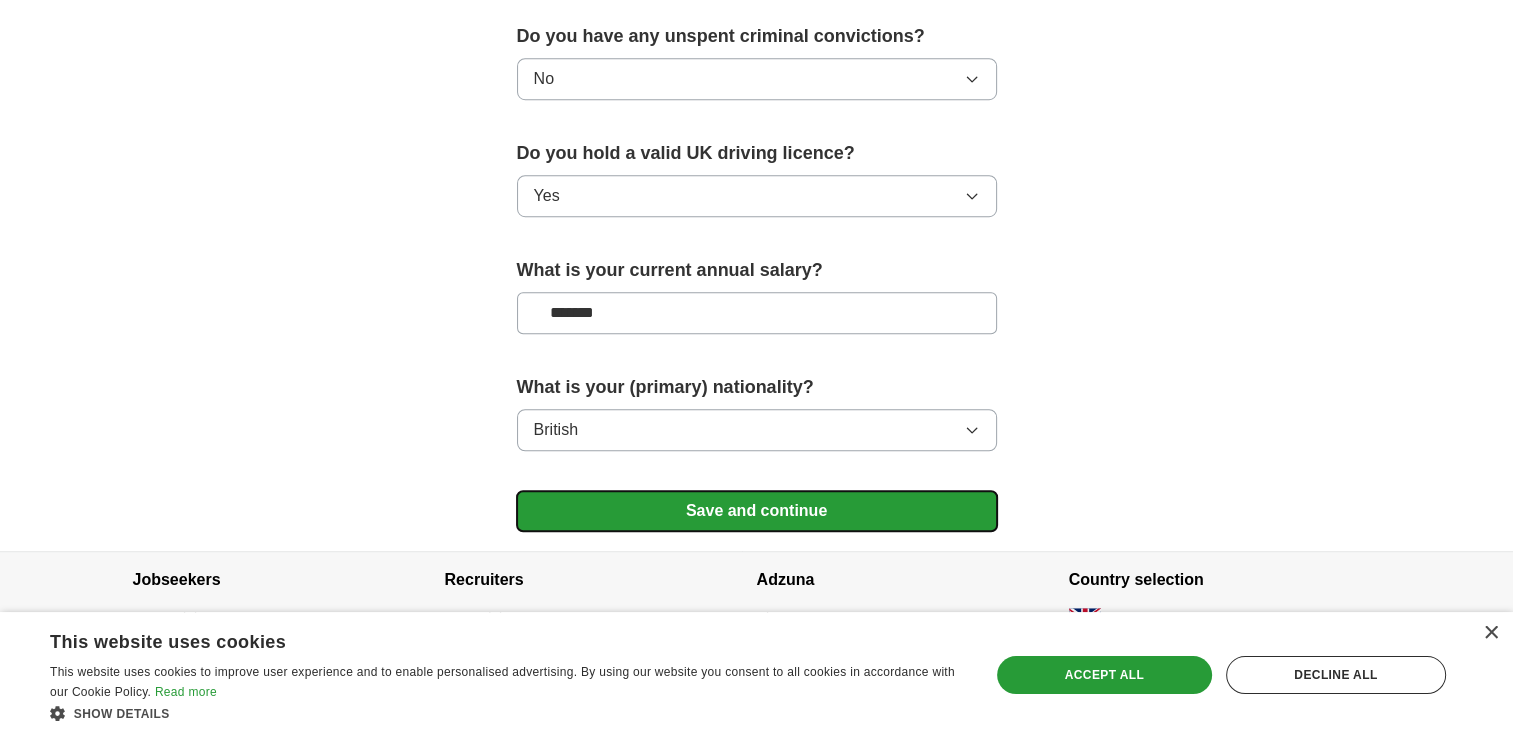 click on "Save and continue" at bounding box center (757, 511) 